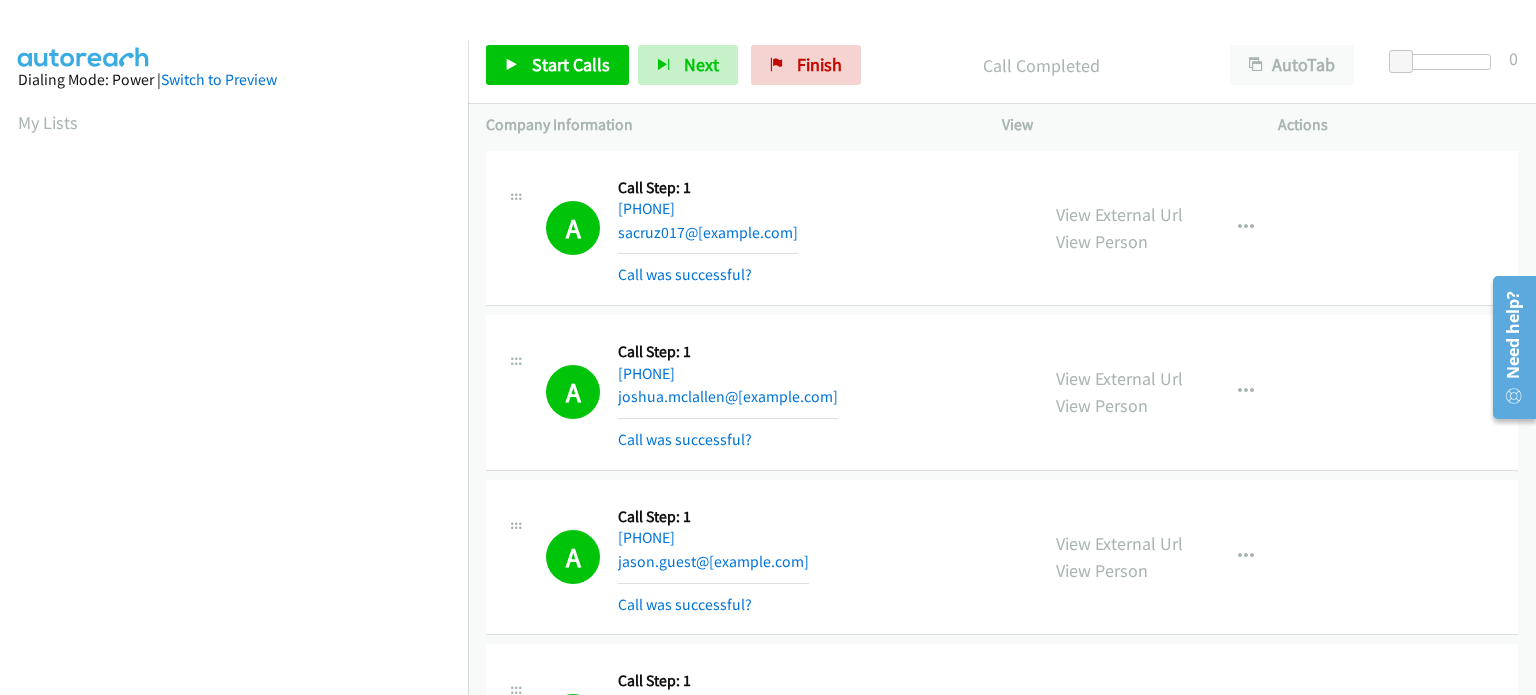 scroll, scrollTop: 0, scrollLeft: 0, axis: both 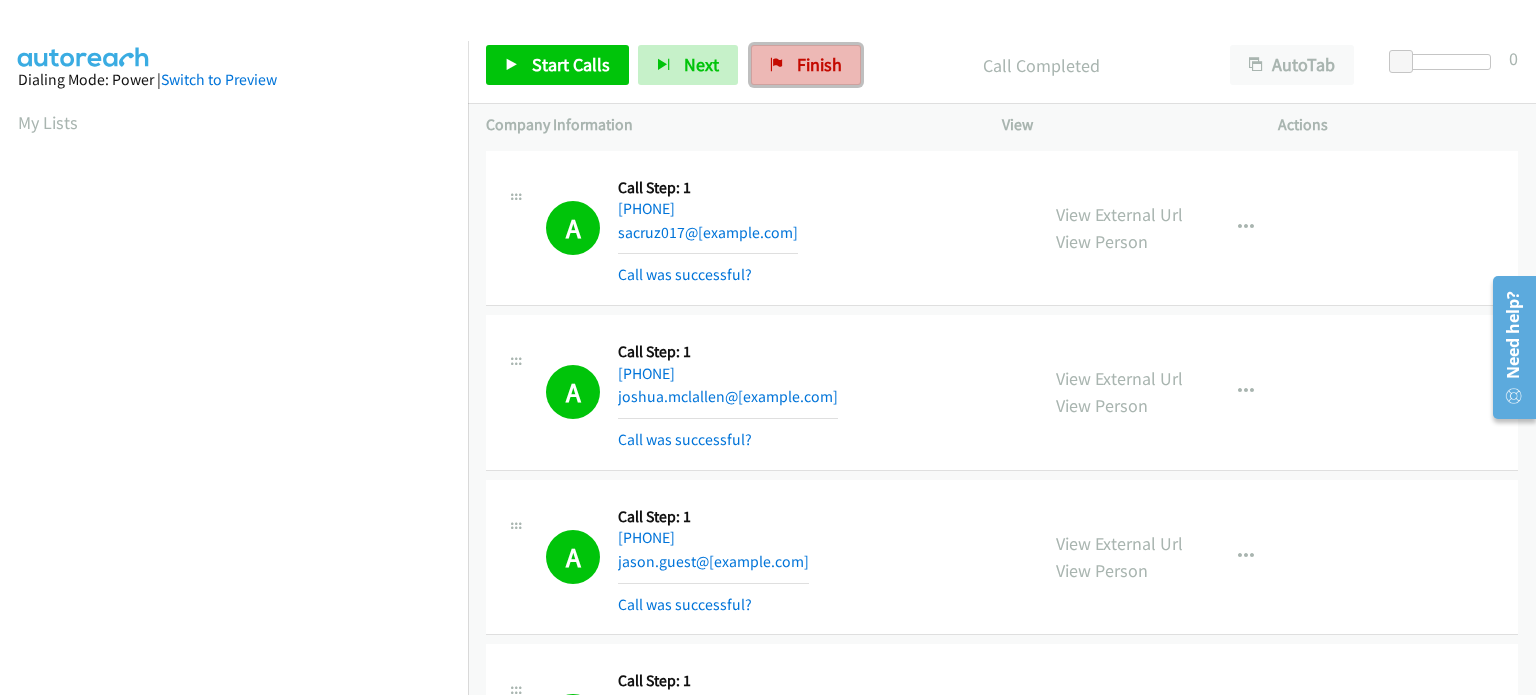 click at bounding box center (777, 66) 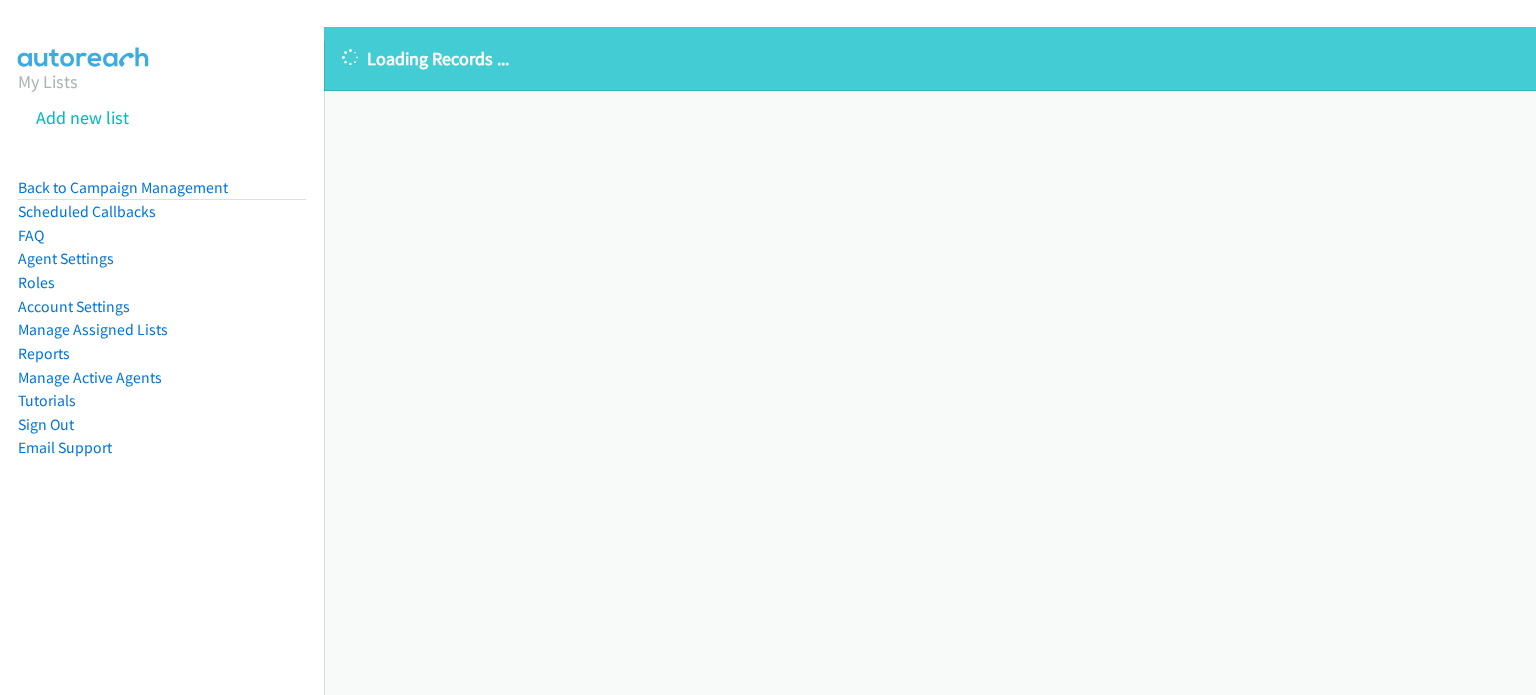 scroll, scrollTop: 0, scrollLeft: 0, axis: both 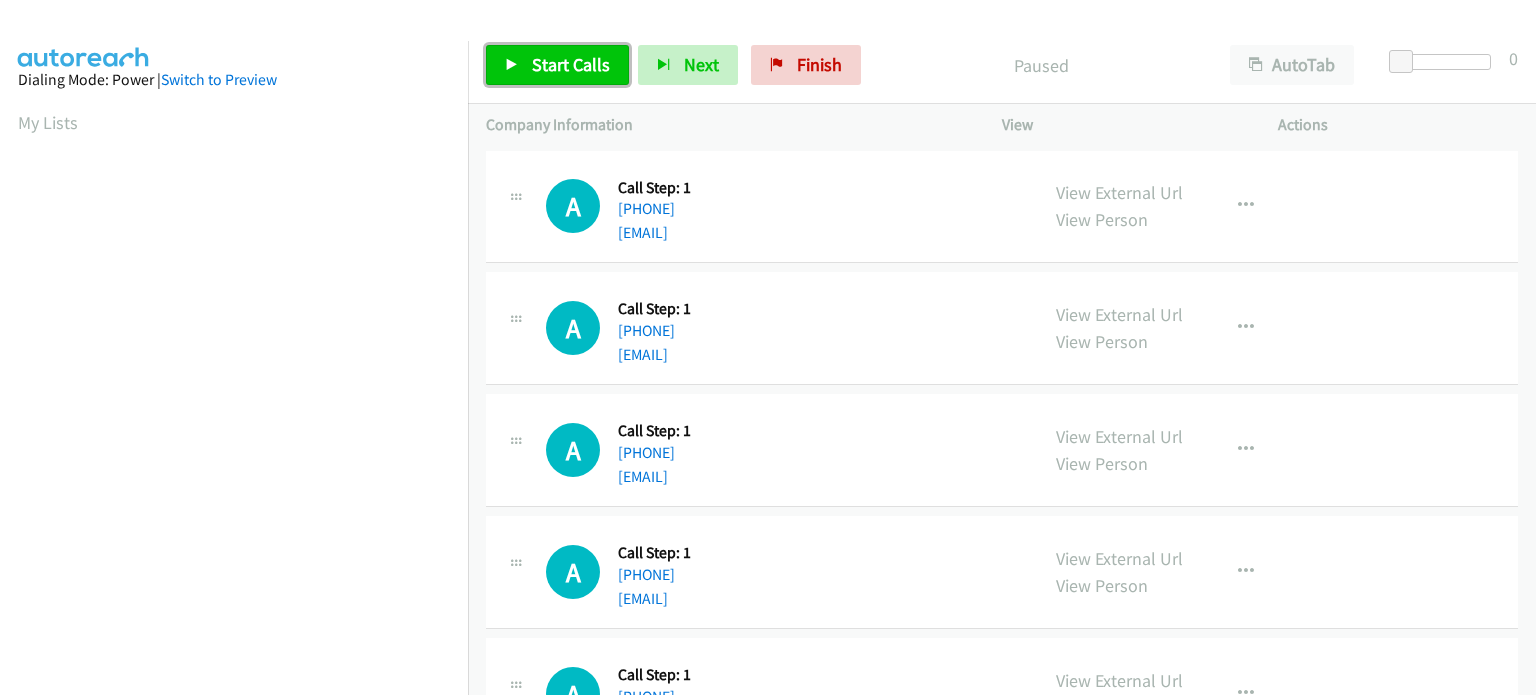 click on "Start Calls" at bounding box center (557, 65) 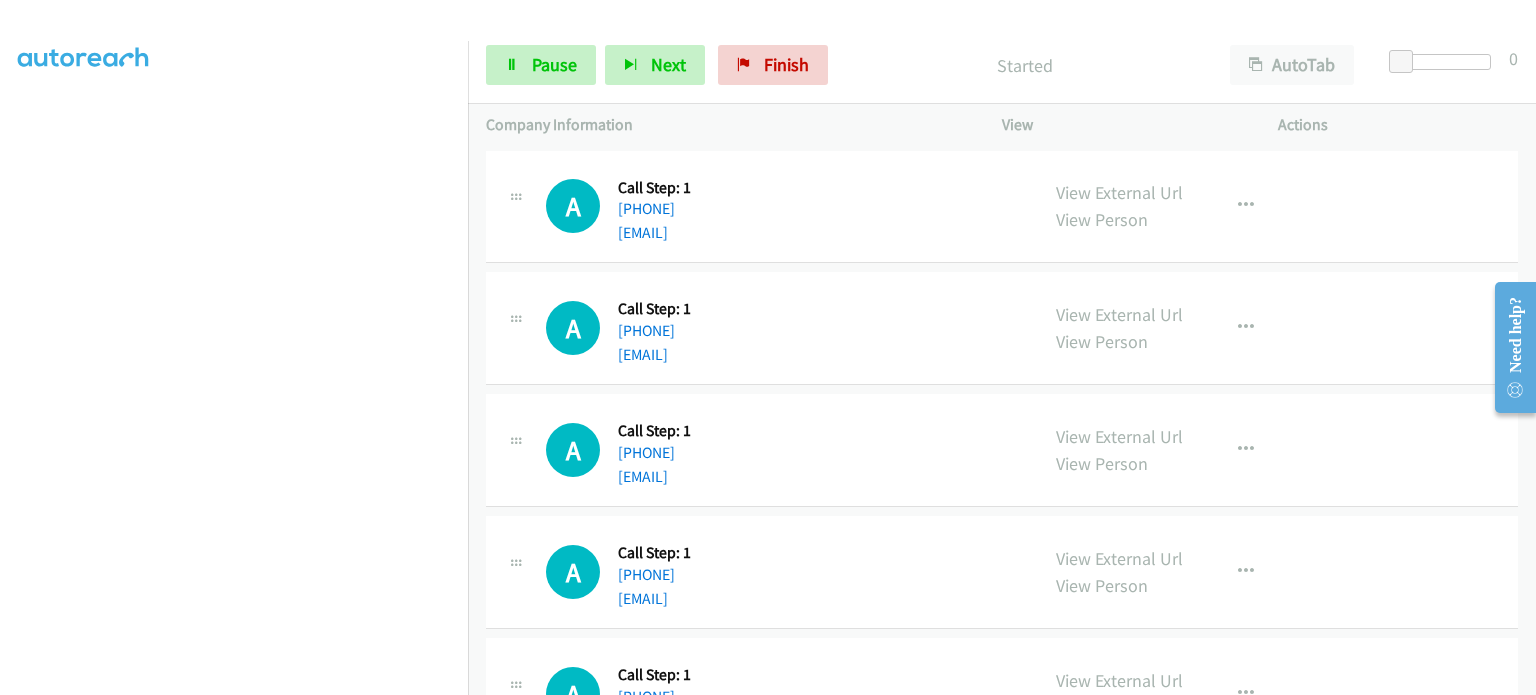 scroll, scrollTop: 0, scrollLeft: 0, axis: both 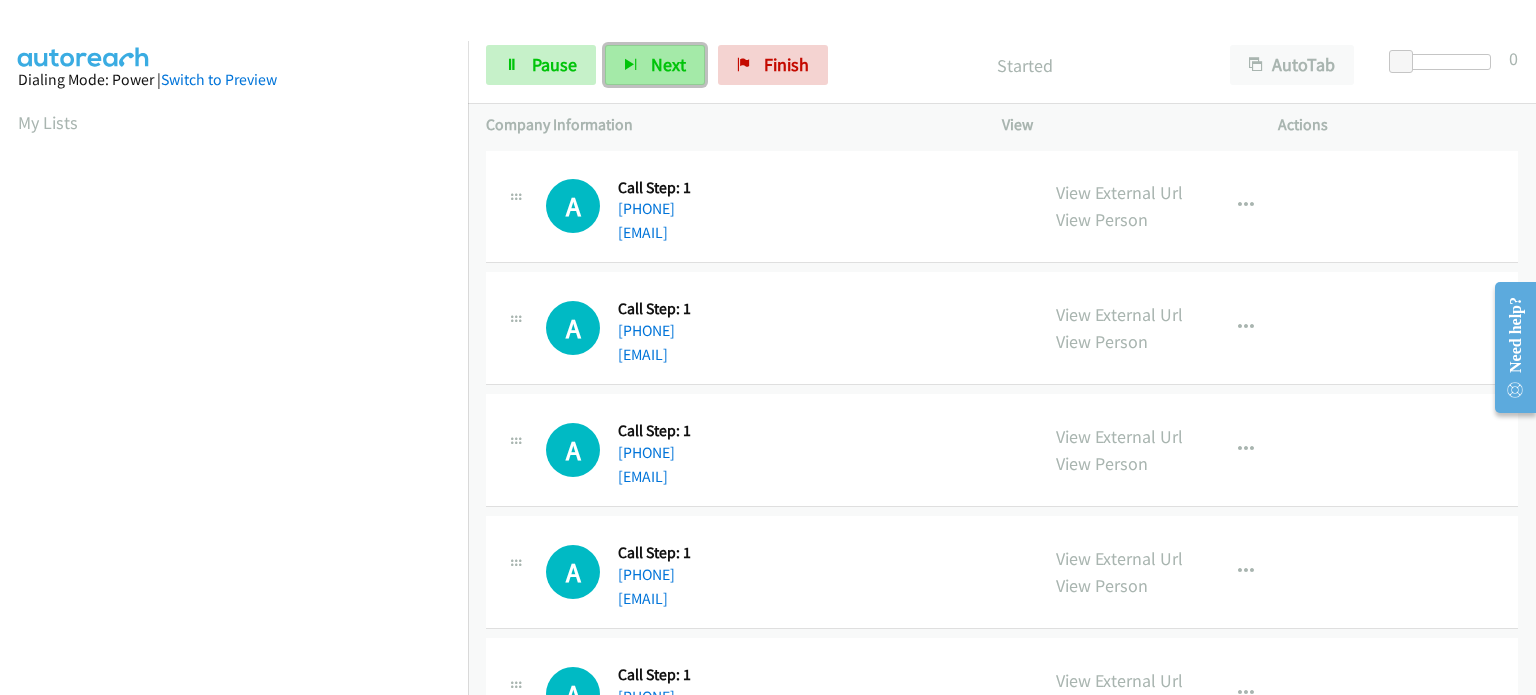 click on "Next" at bounding box center (655, 65) 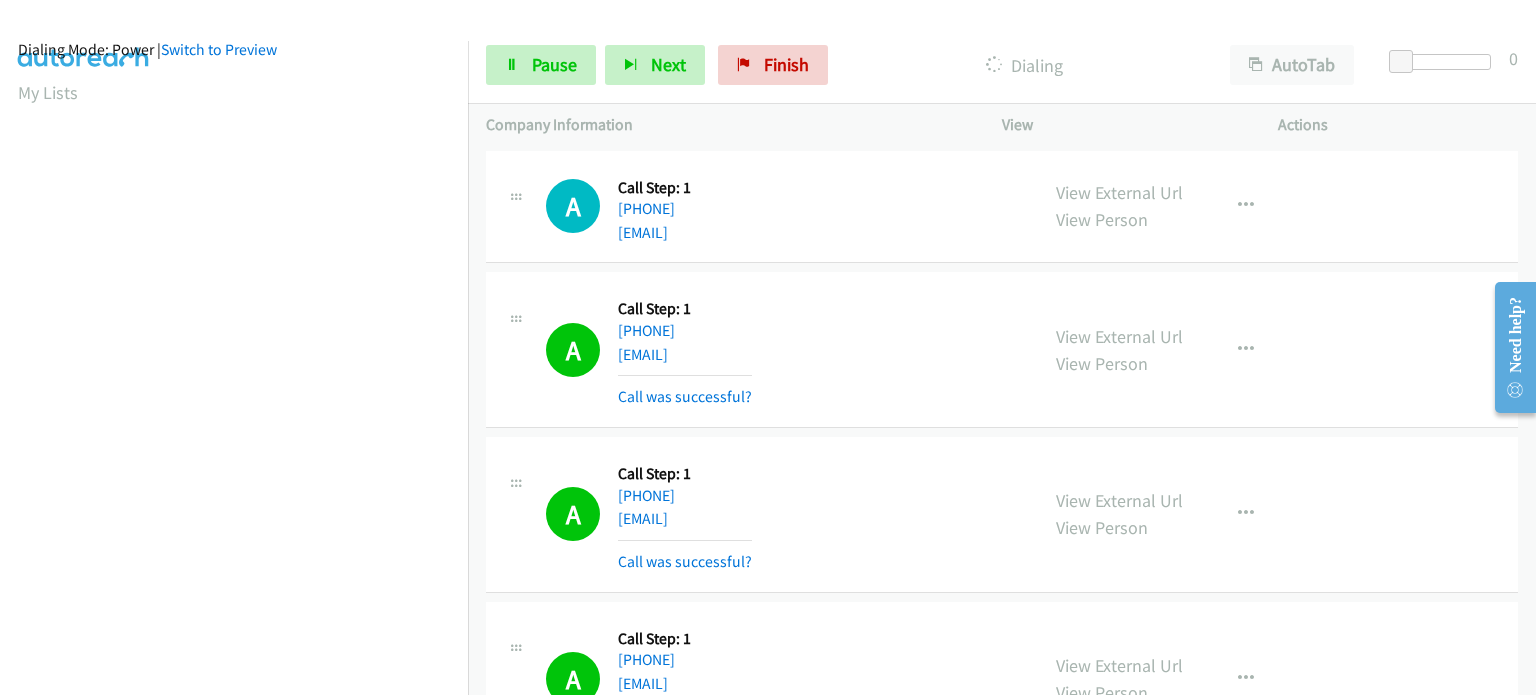 scroll, scrollTop: 0, scrollLeft: 0, axis: both 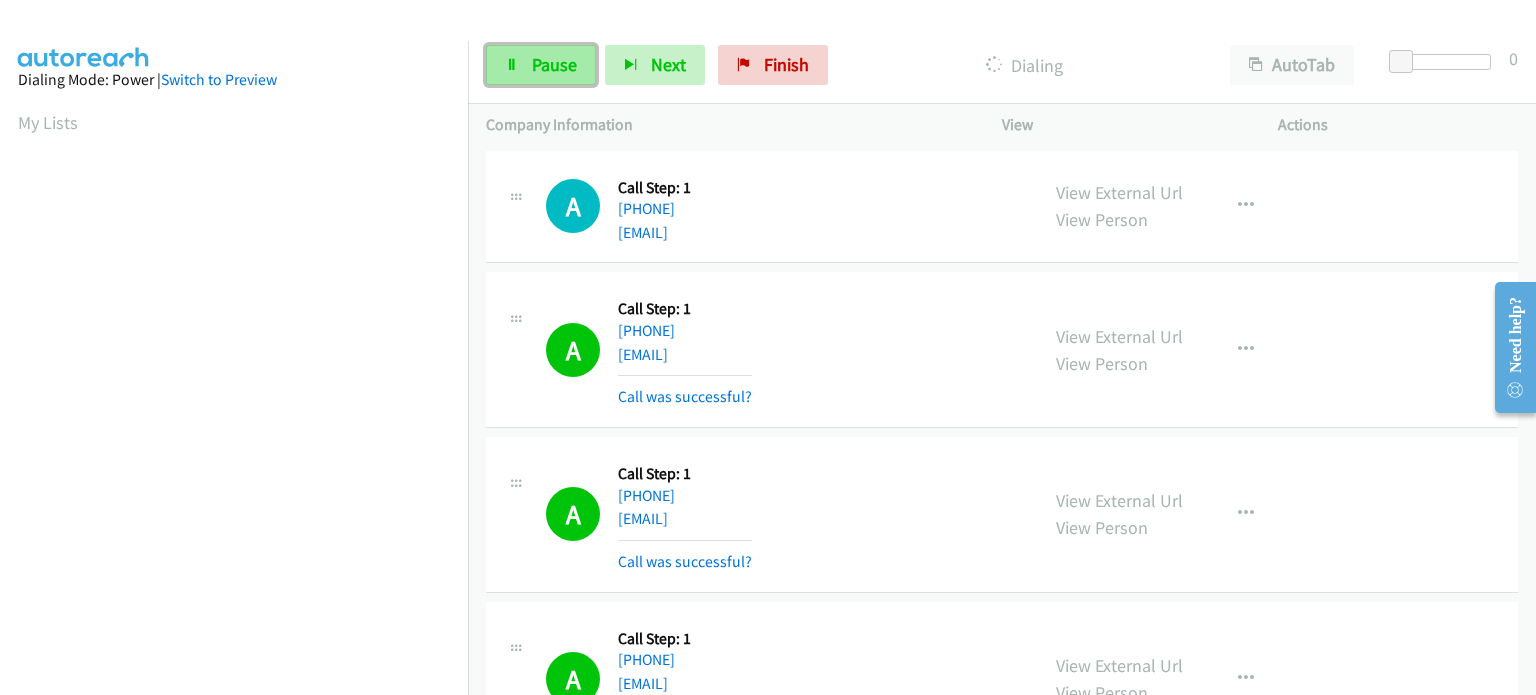 click on "Pause" at bounding box center (541, 65) 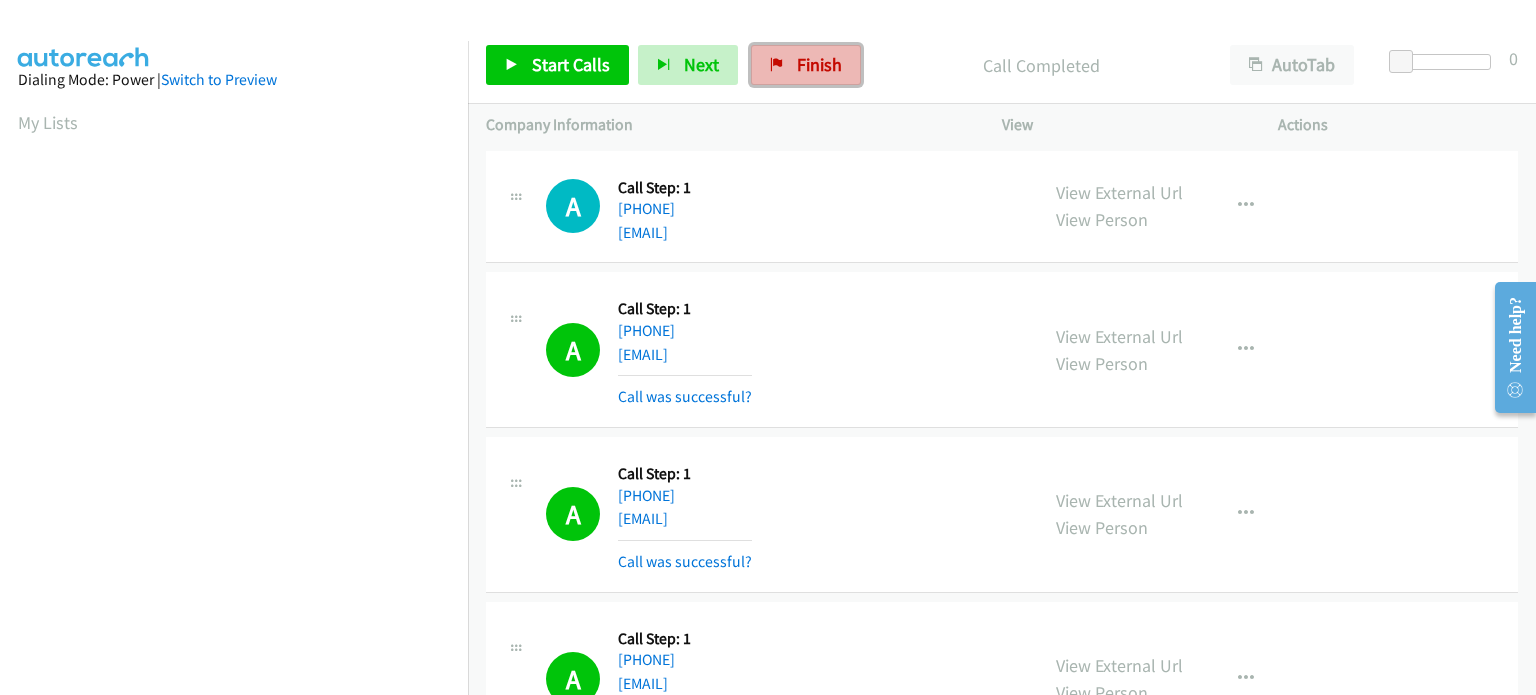 click on "Finish" at bounding box center (806, 65) 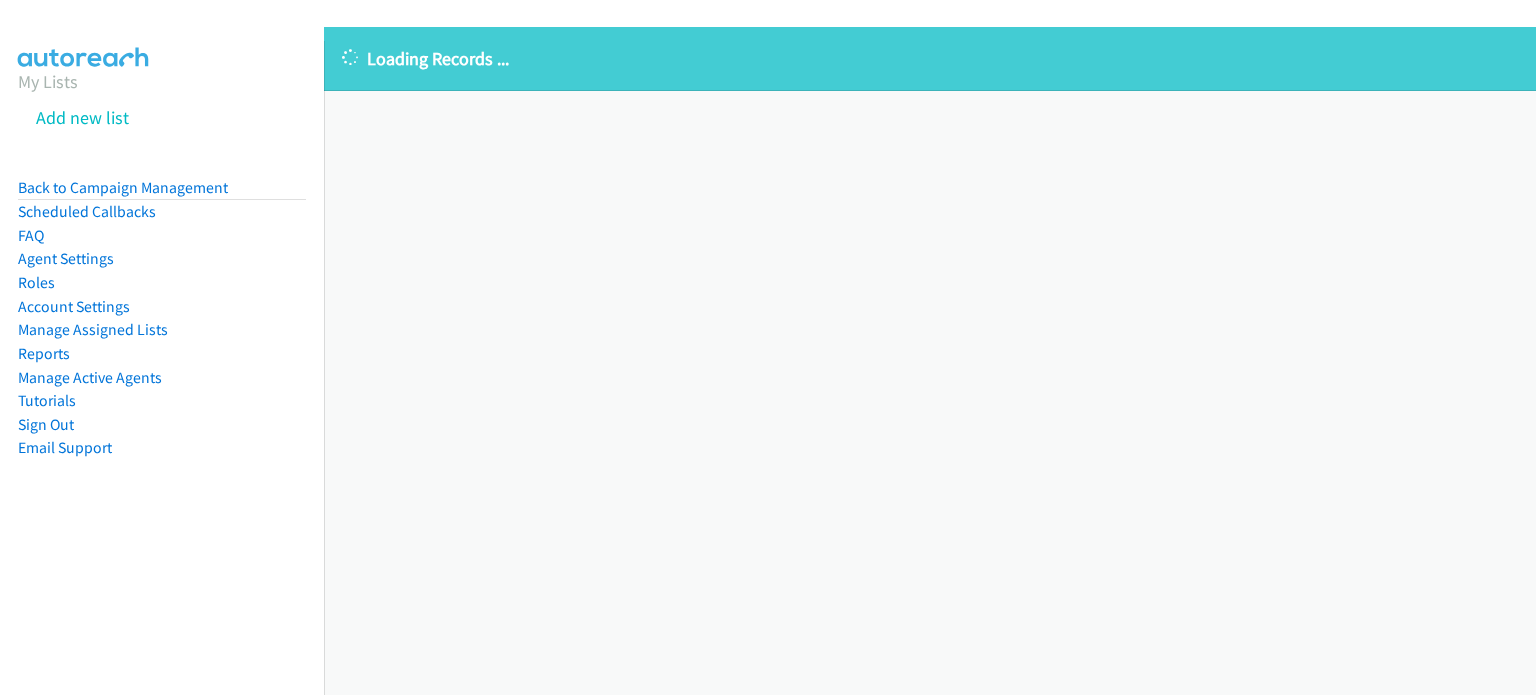 scroll, scrollTop: 0, scrollLeft: 0, axis: both 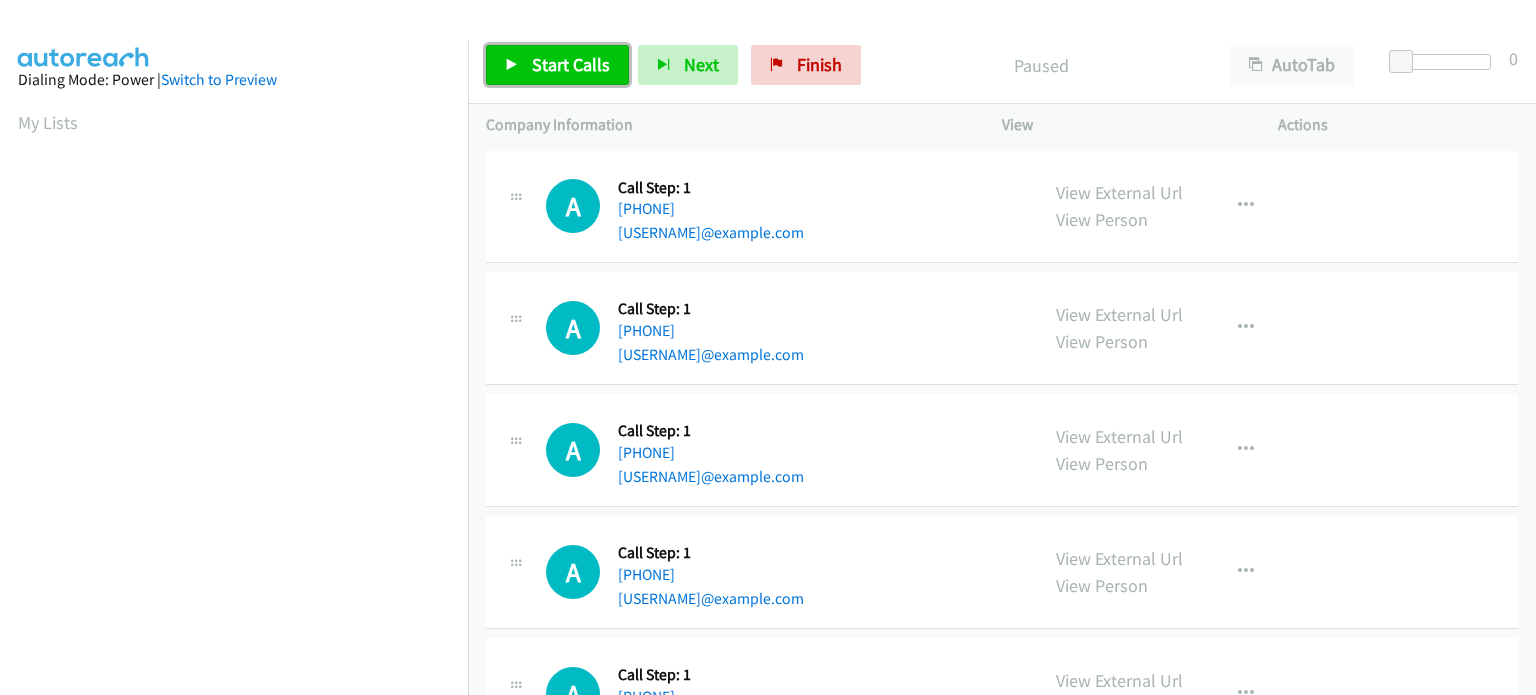 click on "Start Calls" at bounding box center (557, 65) 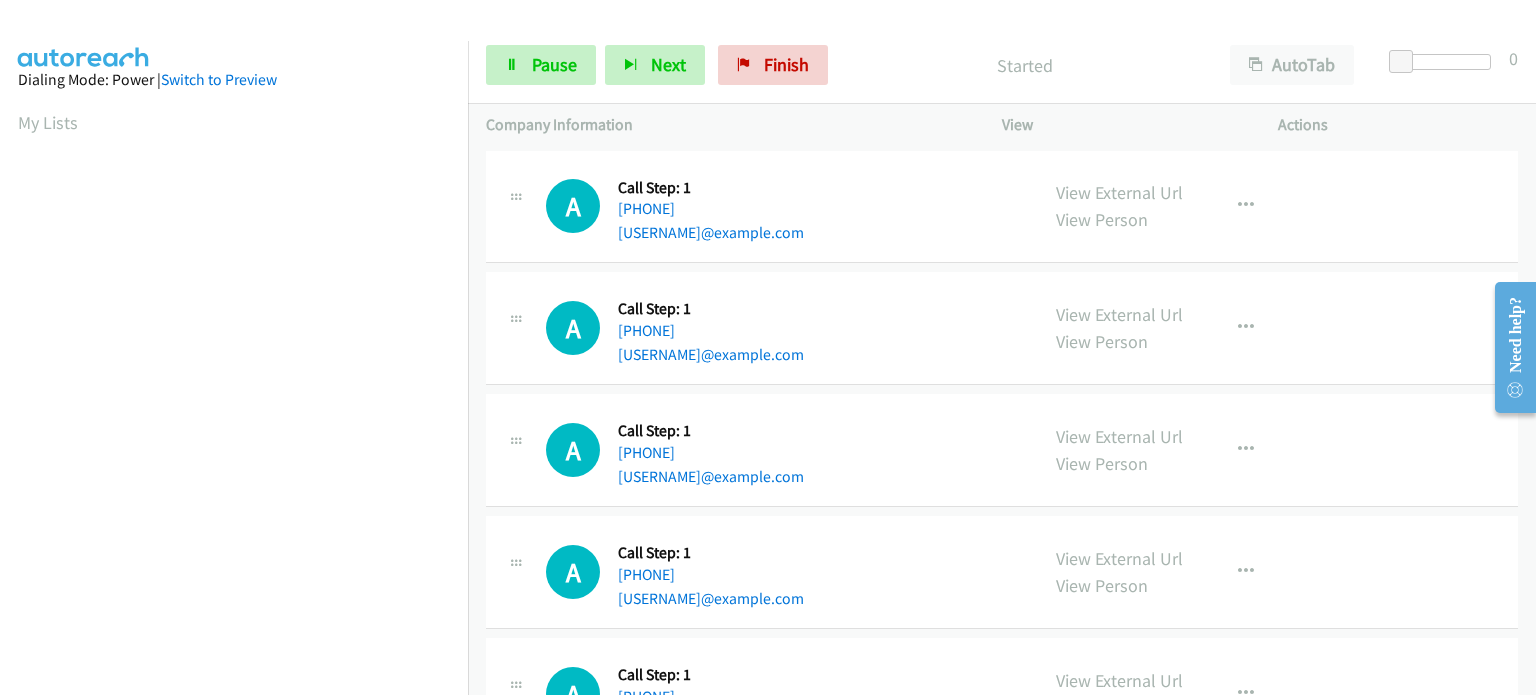 scroll, scrollTop: 427, scrollLeft: 0, axis: vertical 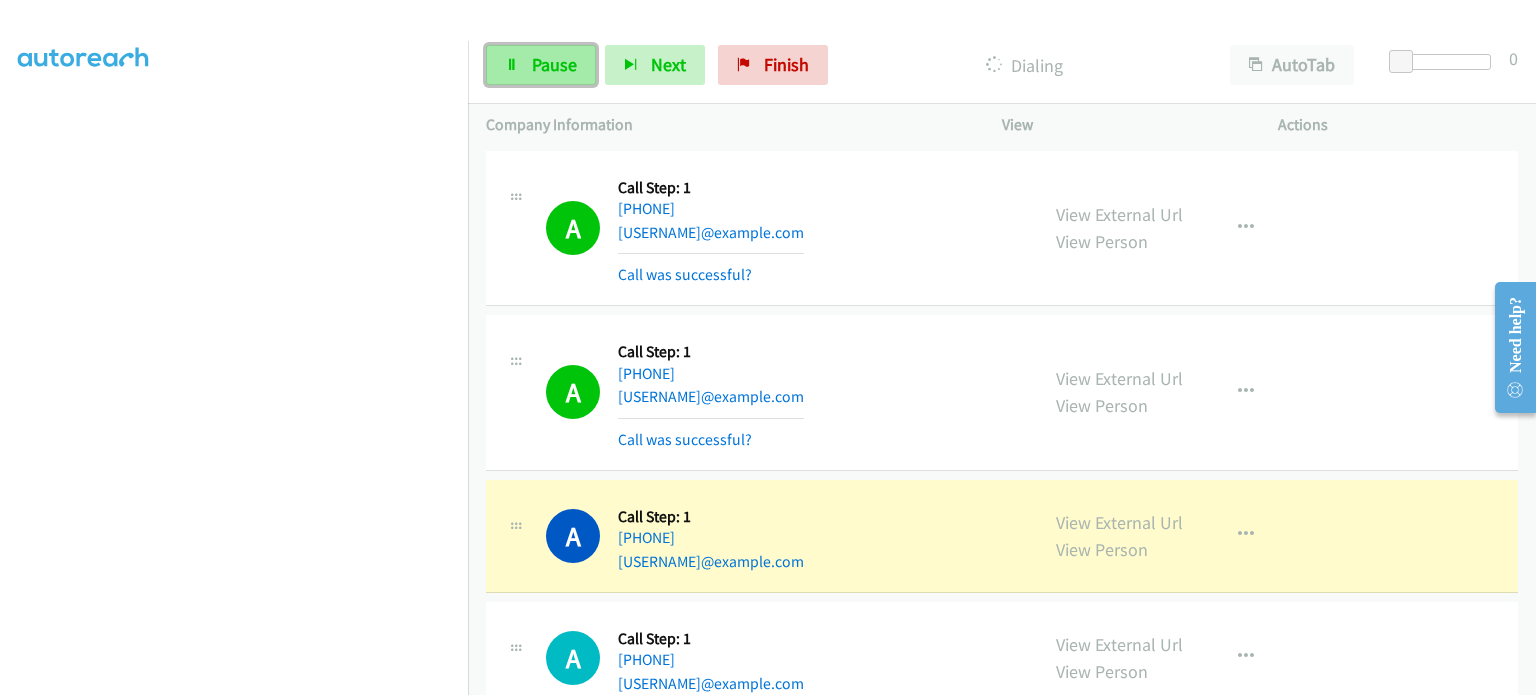 click on "Pause" at bounding box center [554, 64] 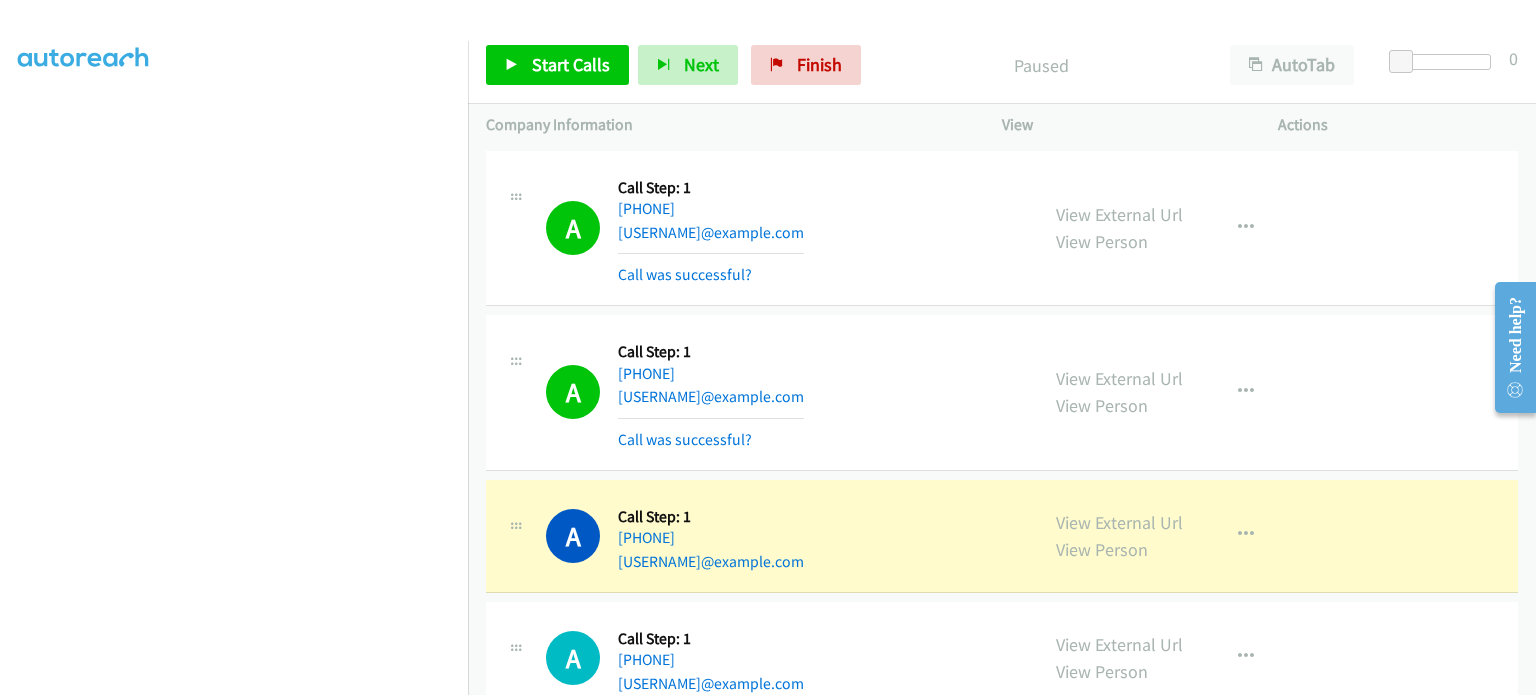 scroll, scrollTop: 27, scrollLeft: 0, axis: vertical 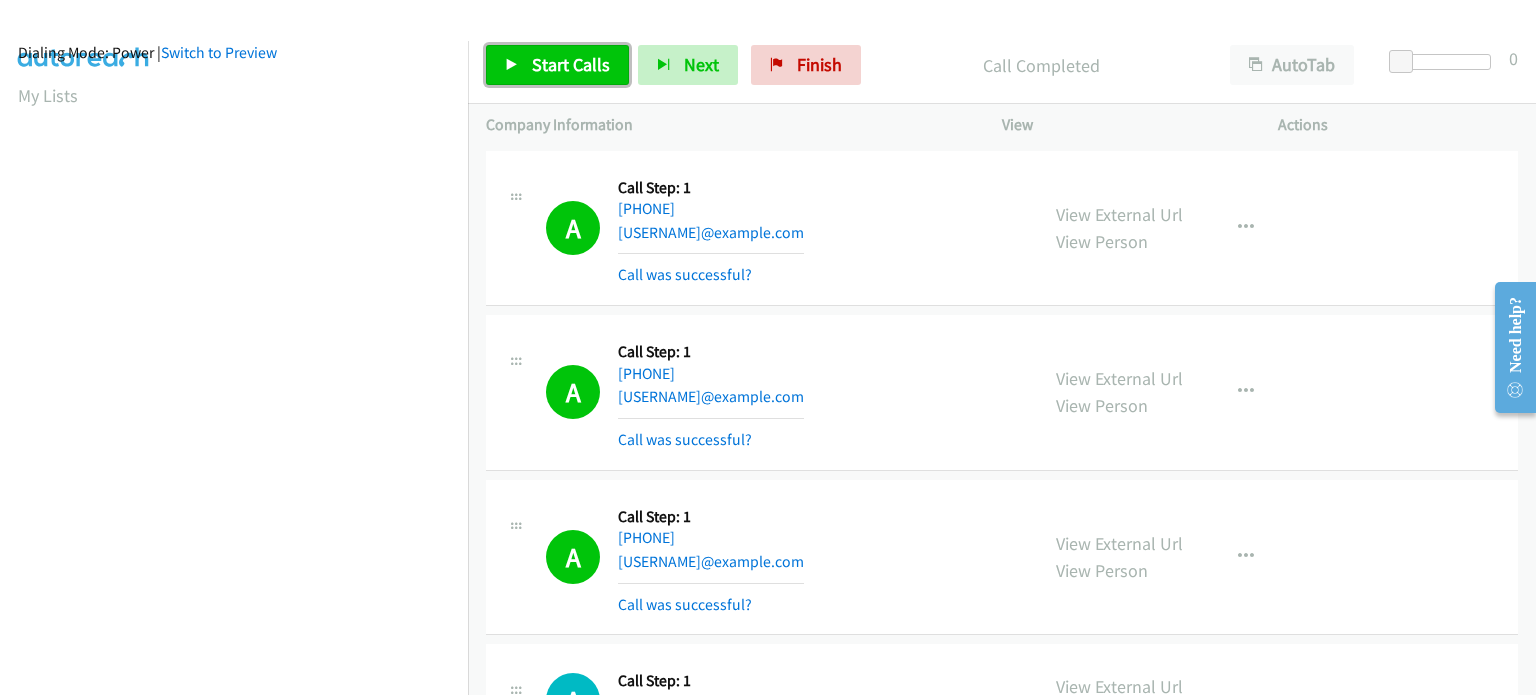 click on "Start Calls" at bounding box center (571, 64) 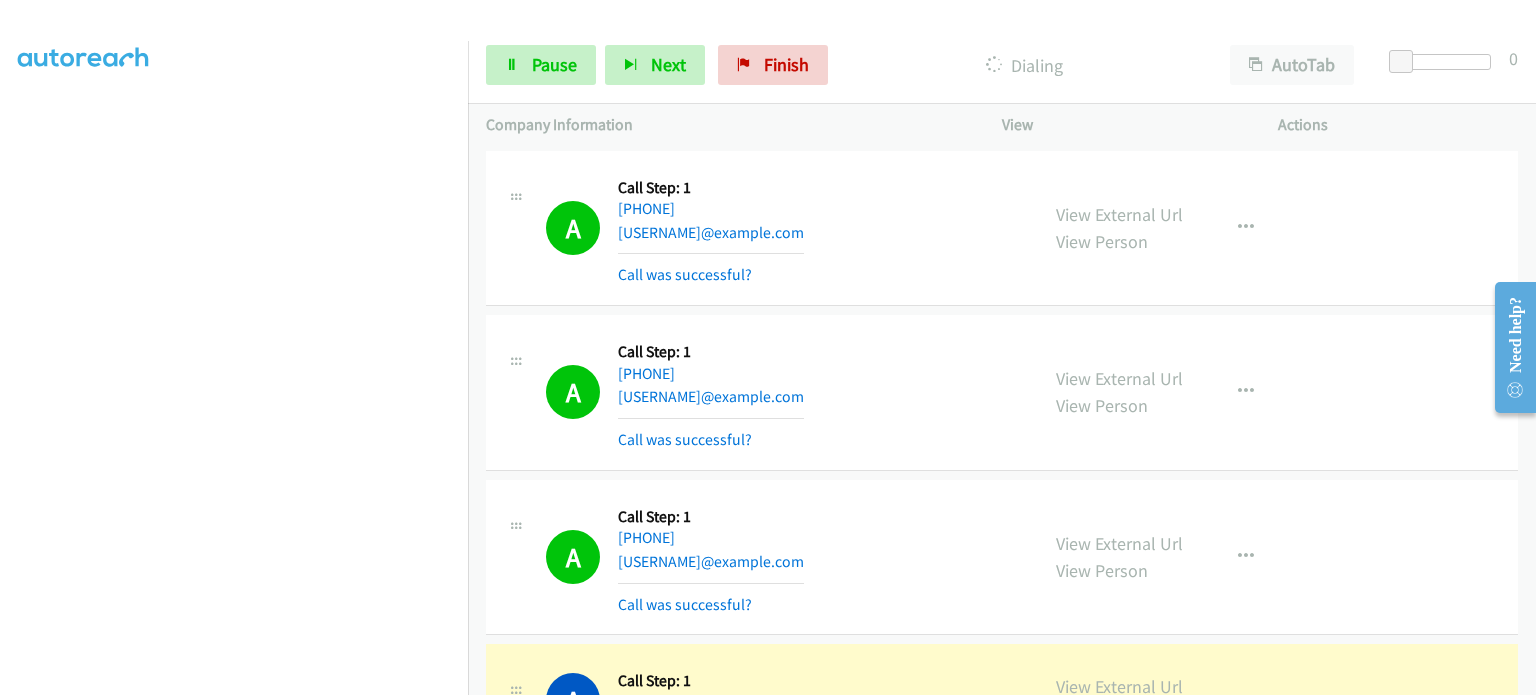 scroll, scrollTop: 427, scrollLeft: 0, axis: vertical 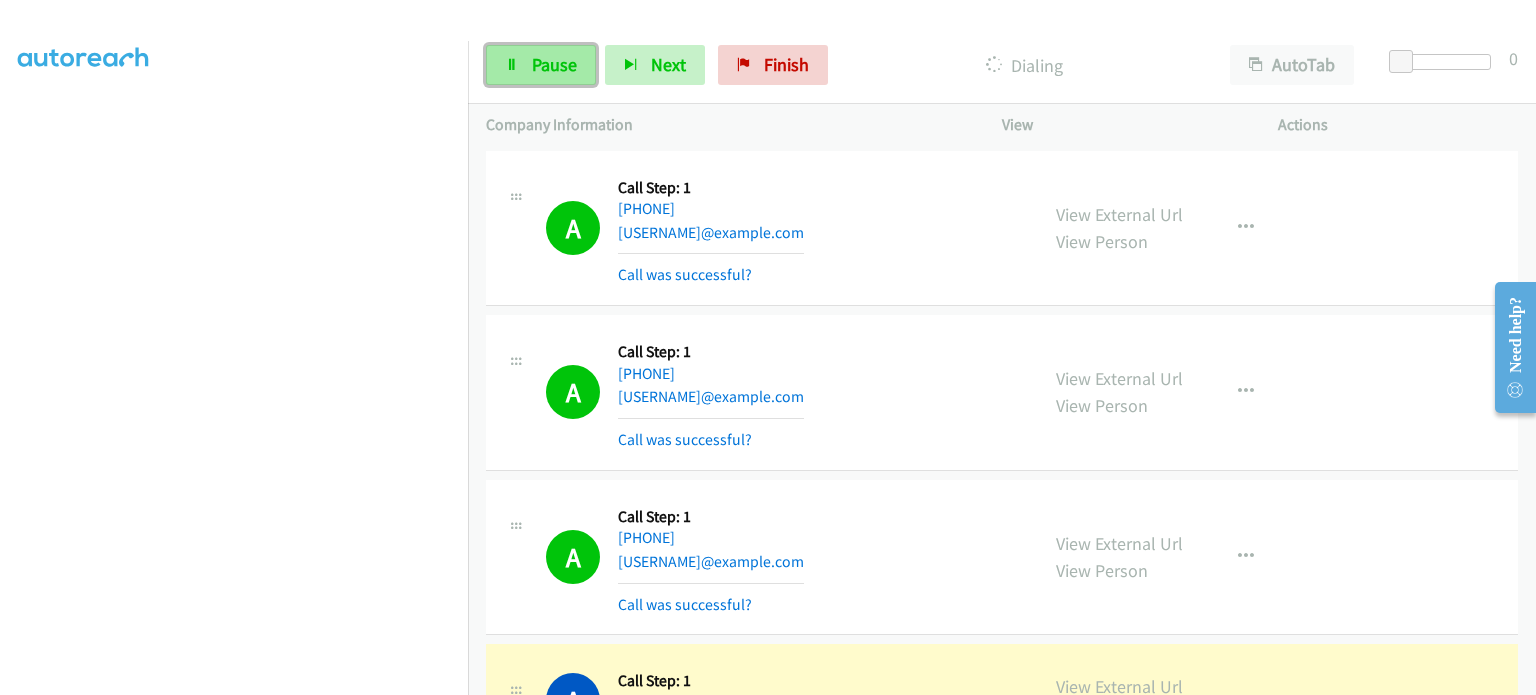 click on "Pause" at bounding box center [554, 64] 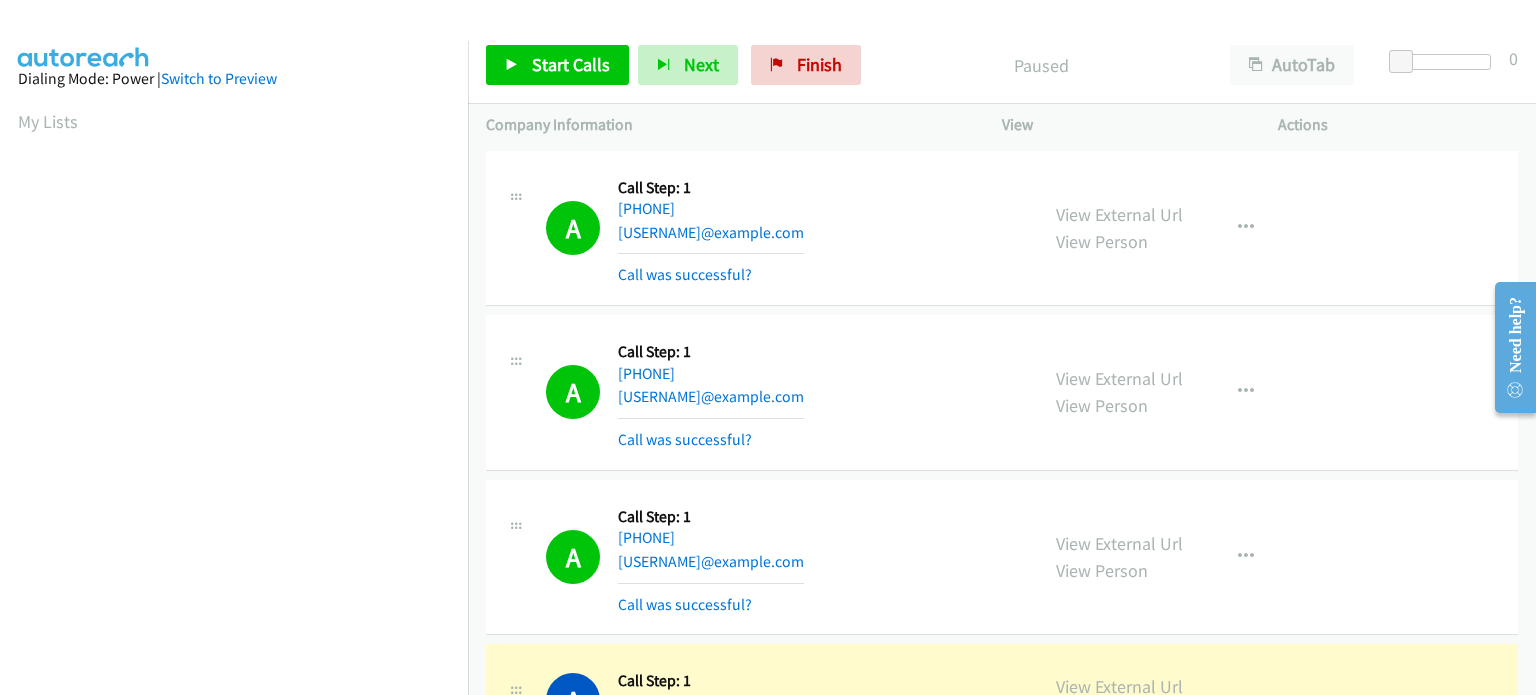 scroll, scrollTop: 0, scrollLeft: 0, axis: both 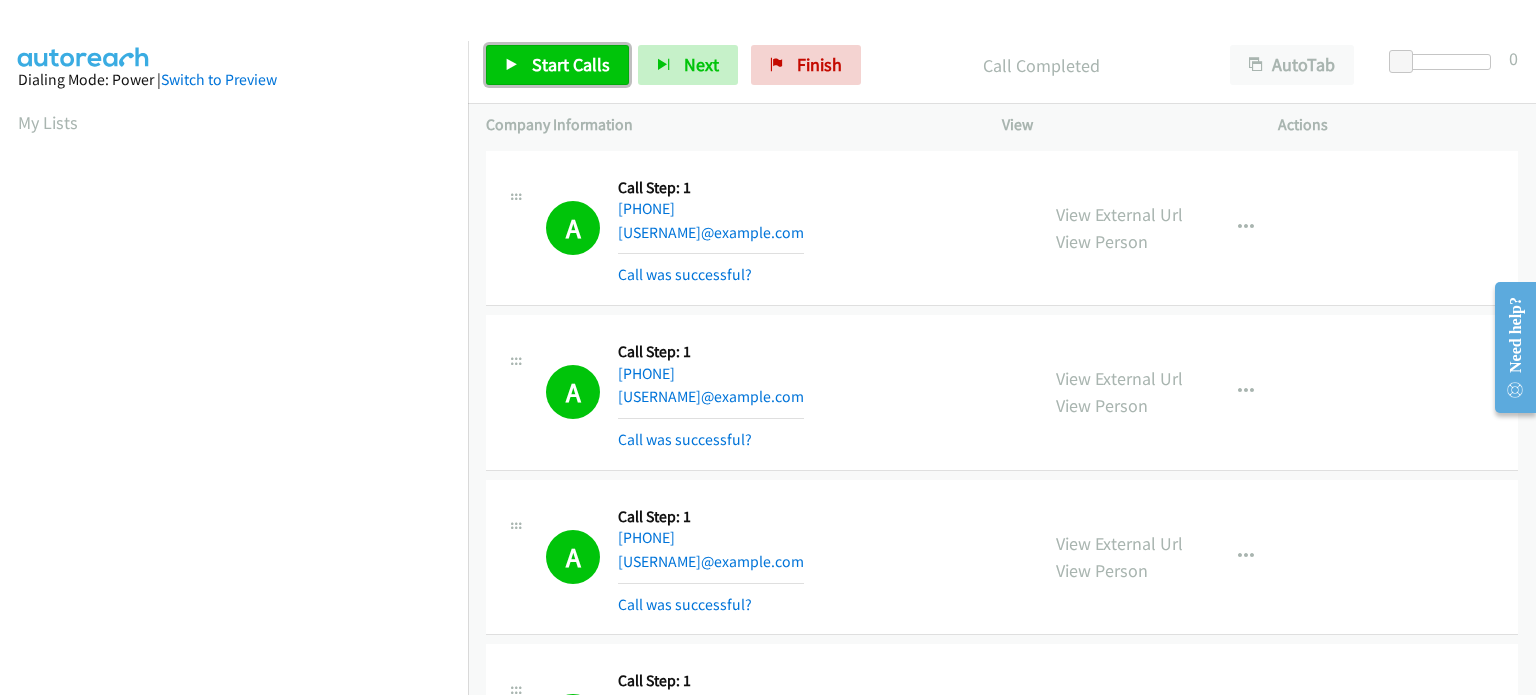 click on "Start Calls" at bounding box center (571, 64) 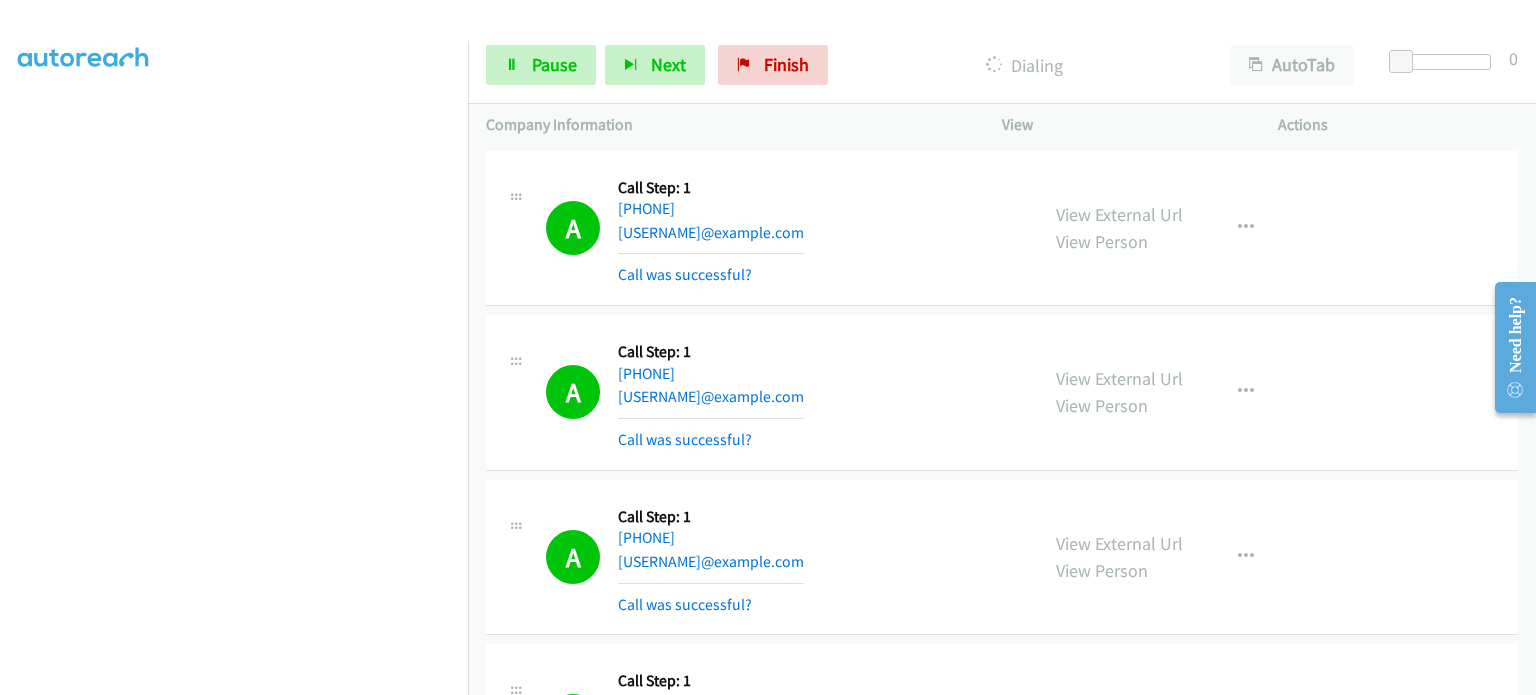 scroll, scrollTop: 0, scrollLeft: 0, axis: both 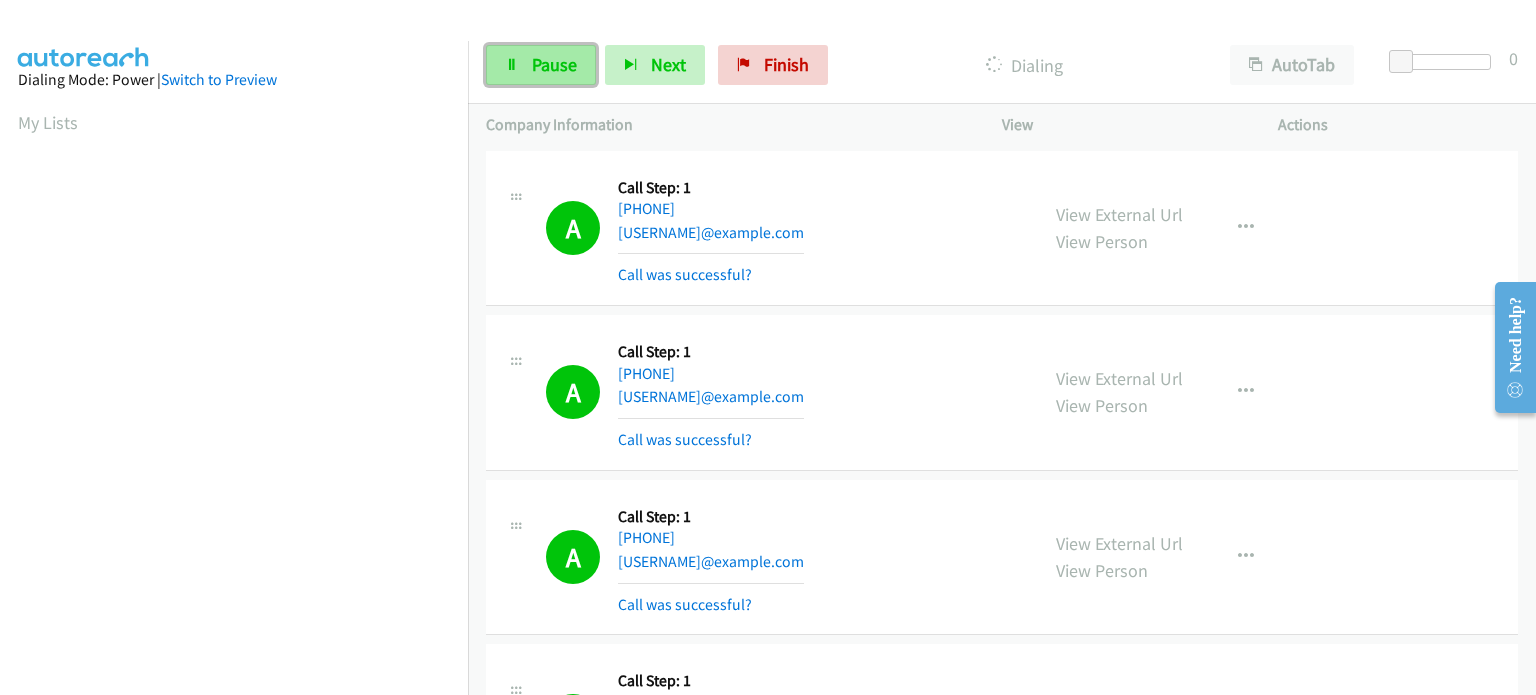 click at bounding box center (512, 66) 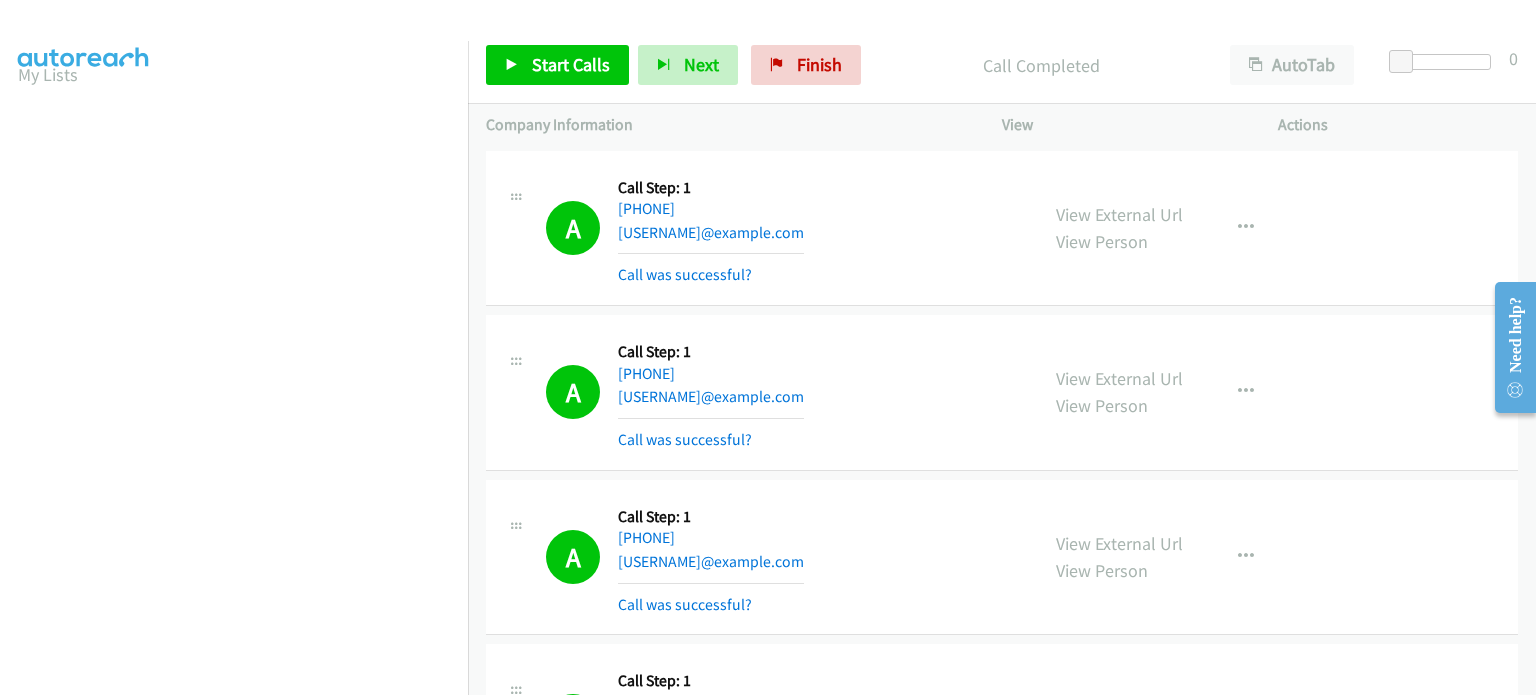 scroll, scrollTop: 27, scrollLeft: 0, axis: vertical 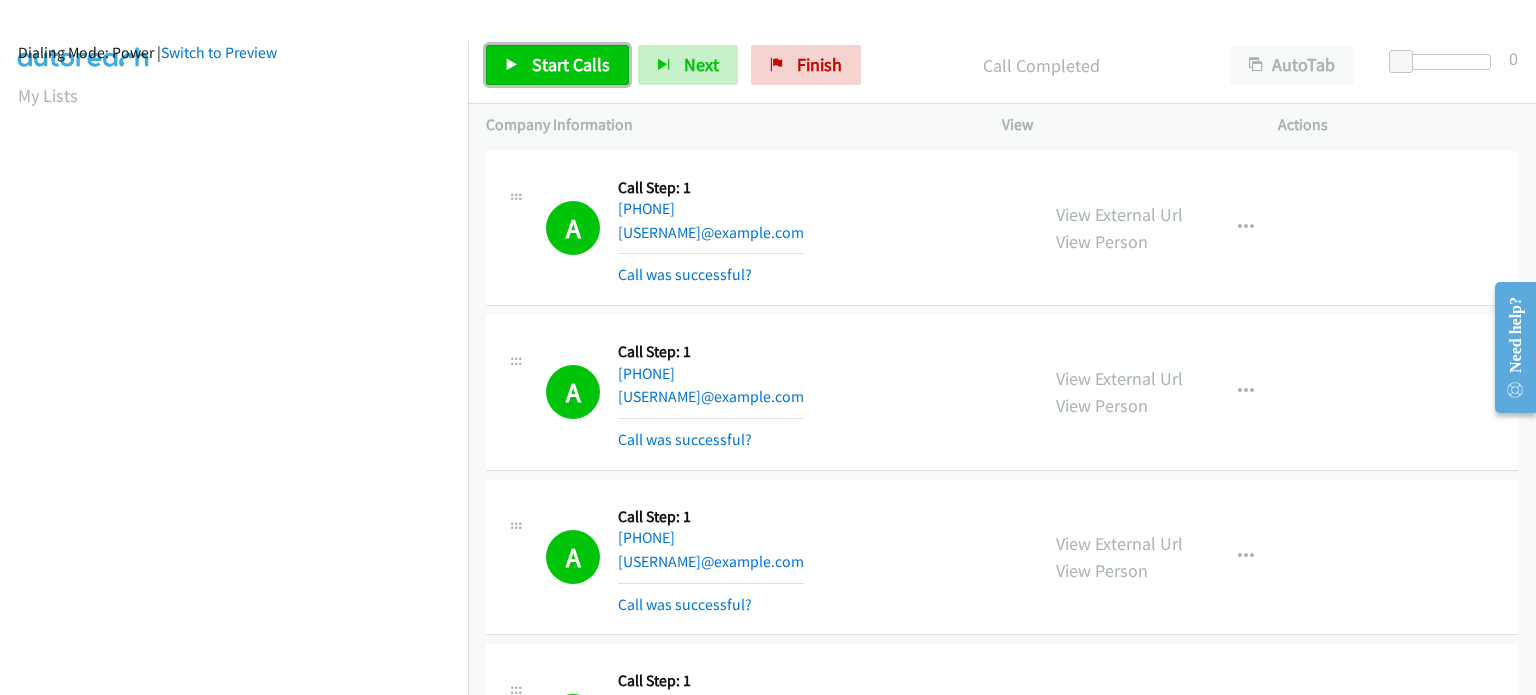 click on "Start Calls" at bounding box center (571, 64) 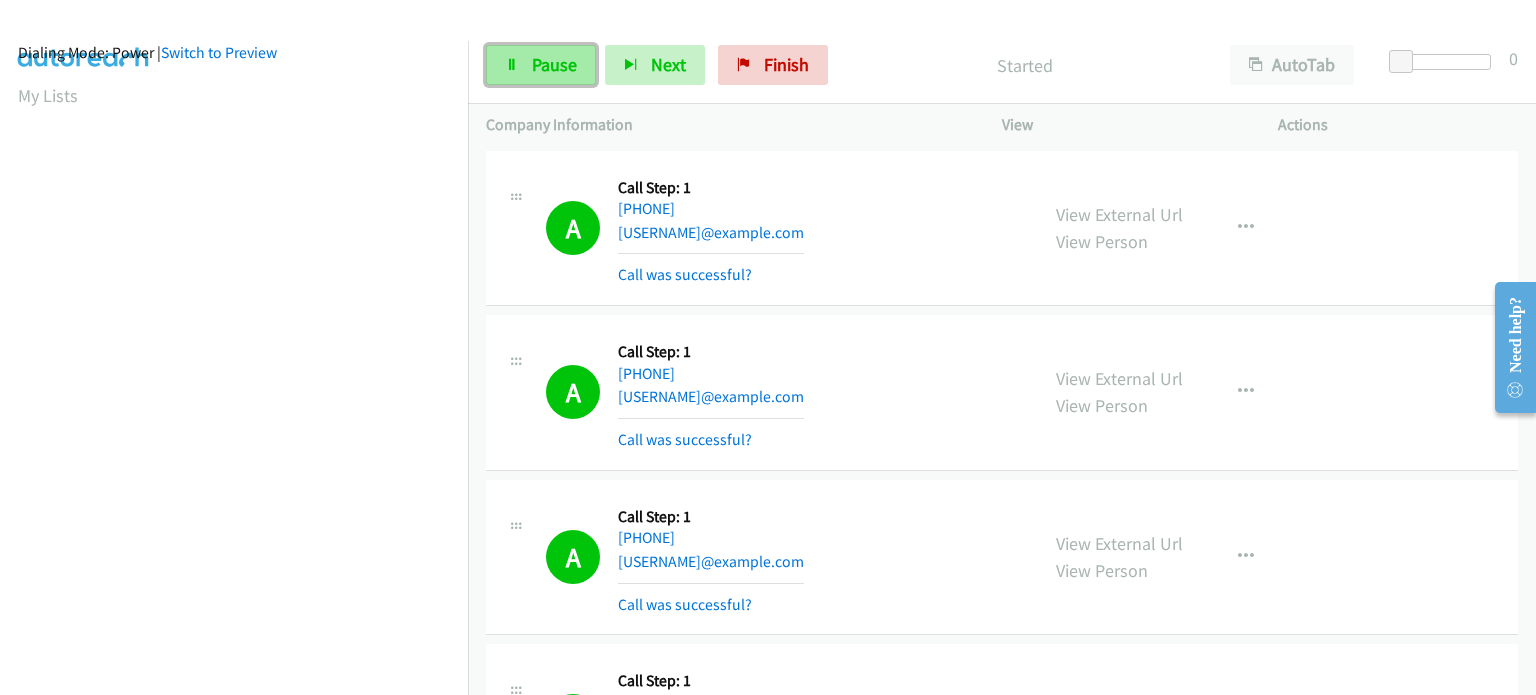 click on "Pause" at bounding box center [541, 65] 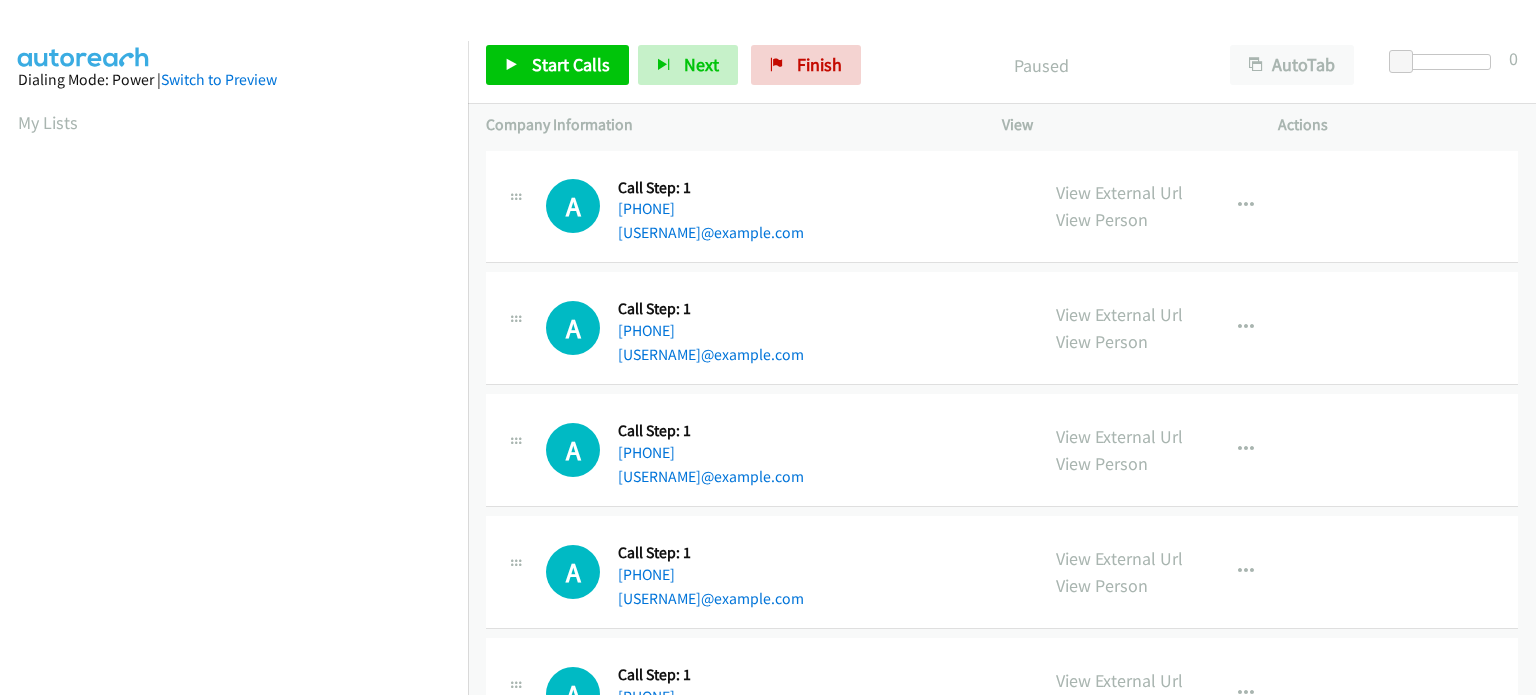 scroll, scrollTop: 0, scrollLeft: 0, axis: both 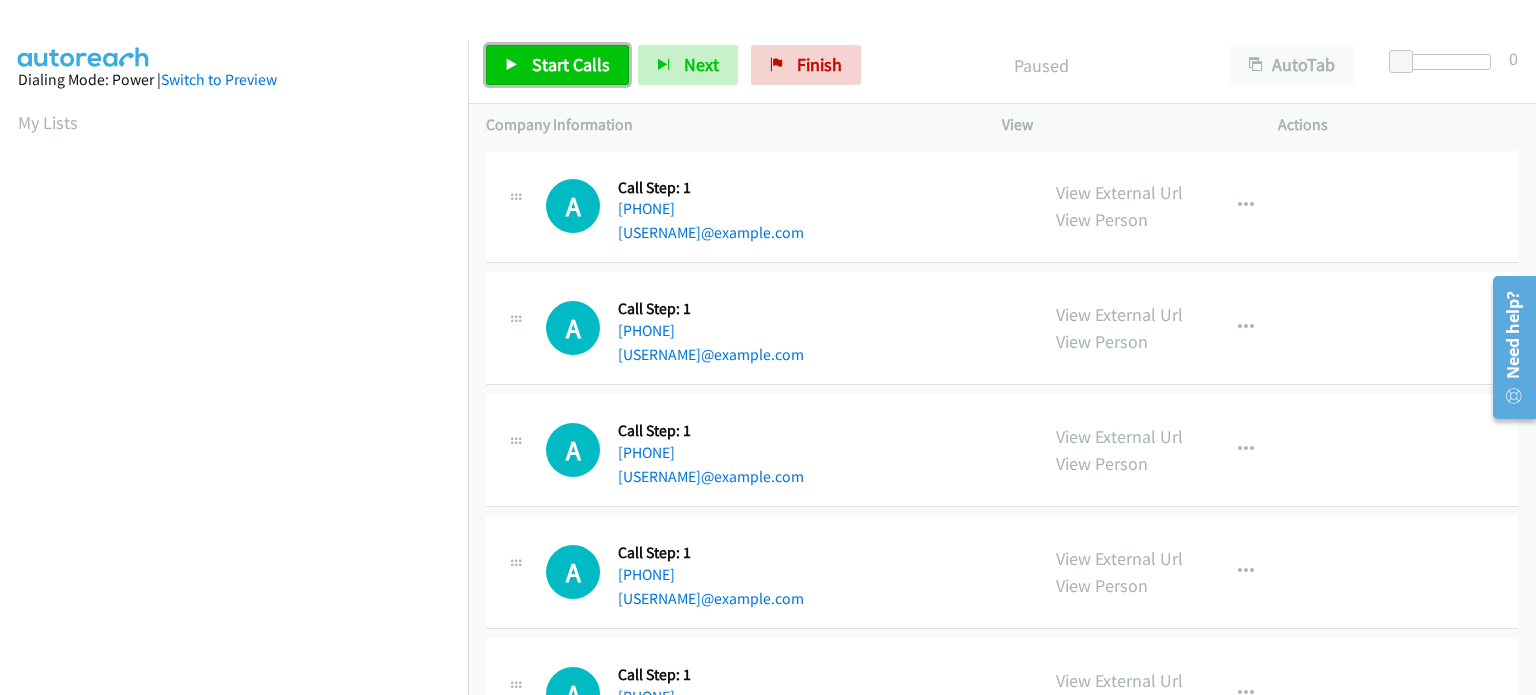 click on "Start Calls" at bounding box center [571, 64] 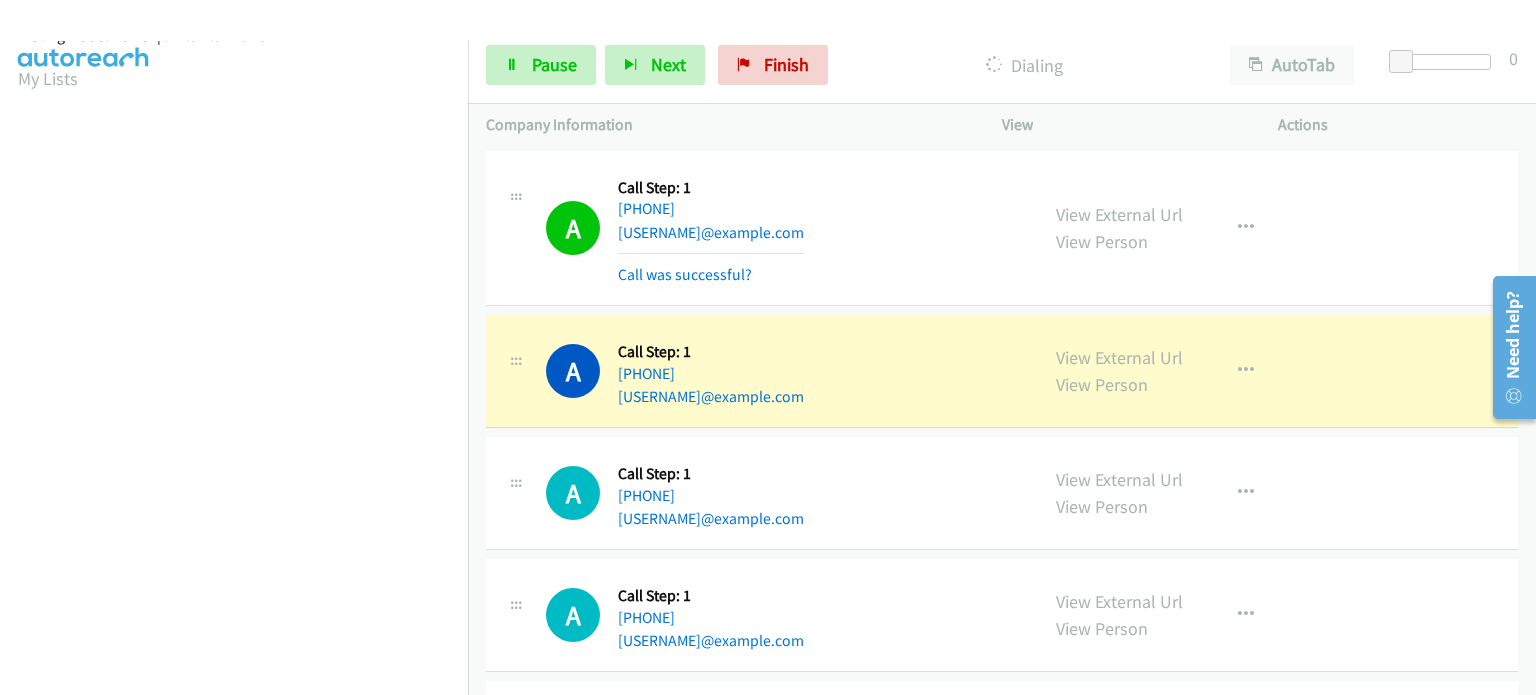 scroll, scrollTop: 0, scrollLeft: 0, axis: both 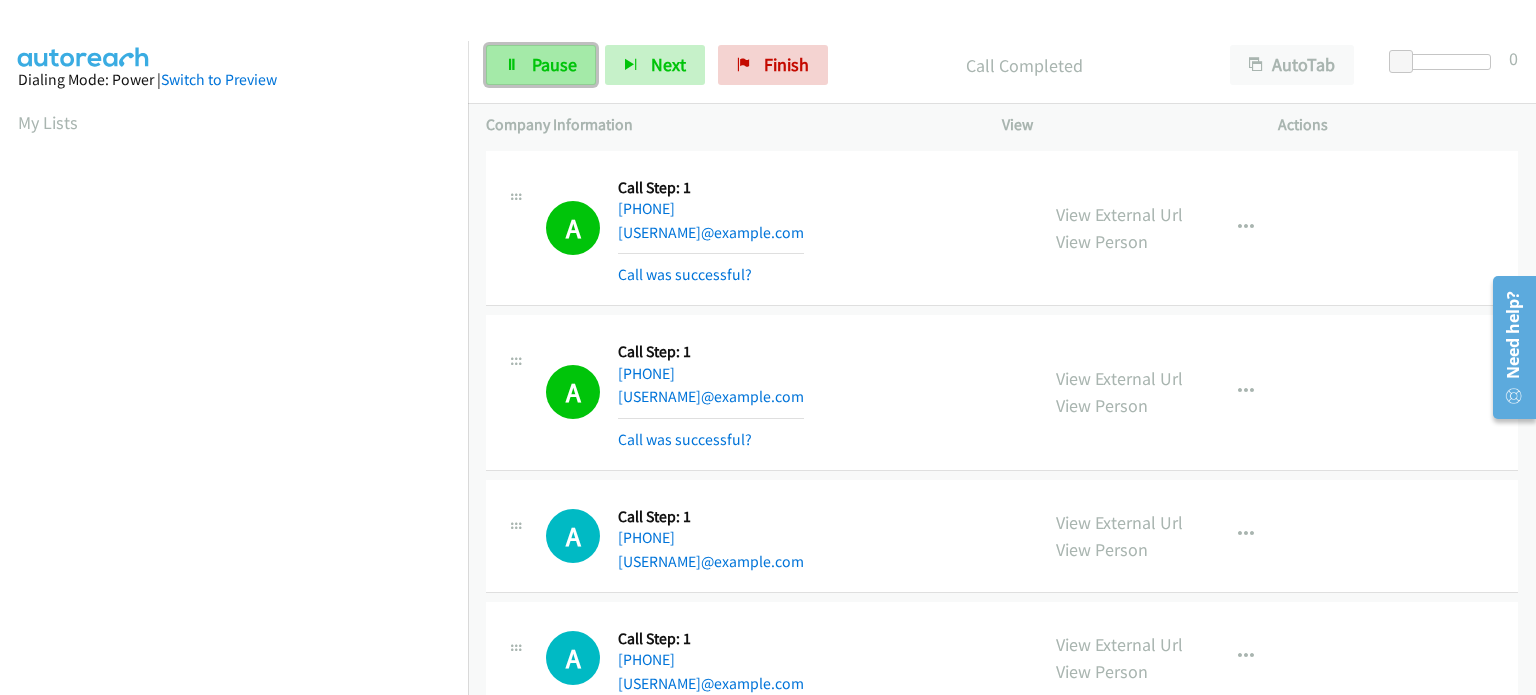 click on "Pause" at bounding box center [554, 64] 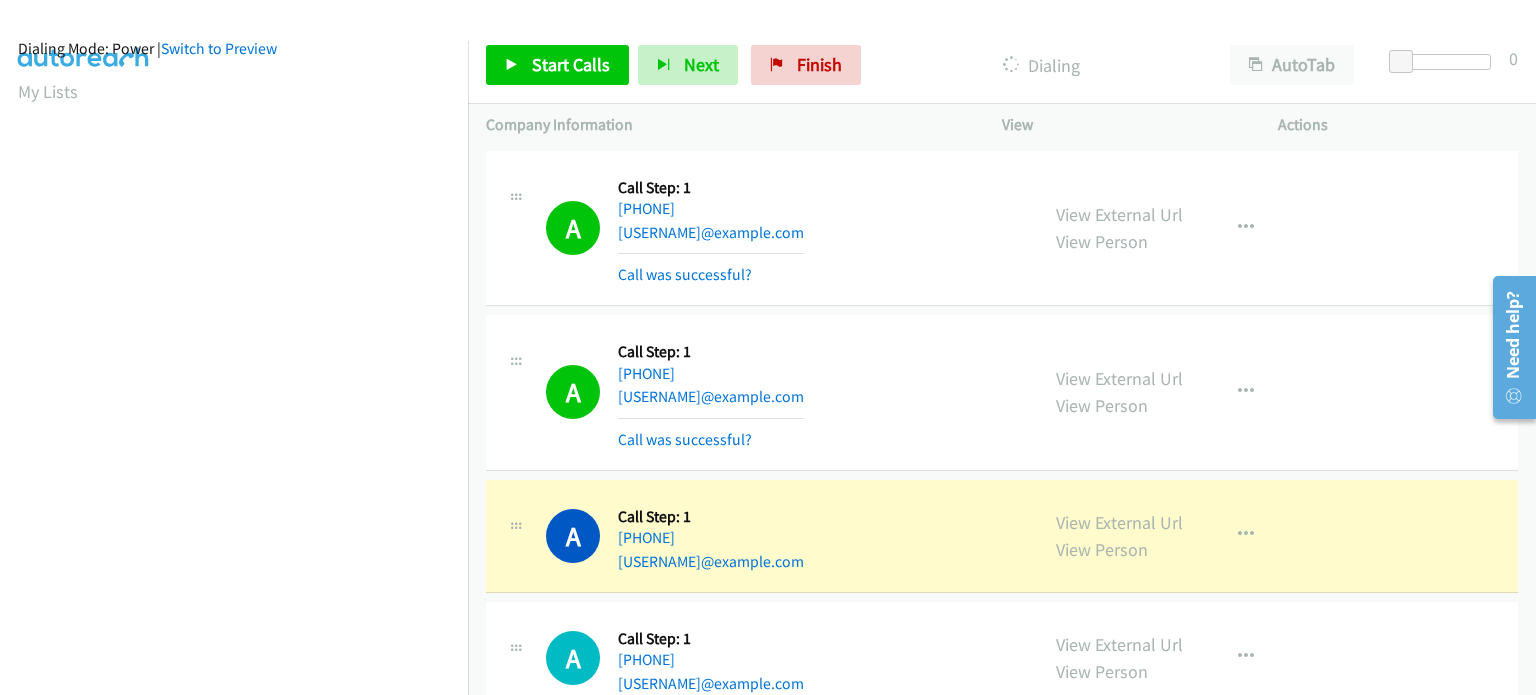 scroll, scrollTop: 27, scrollLeft: 0, axis: vertical 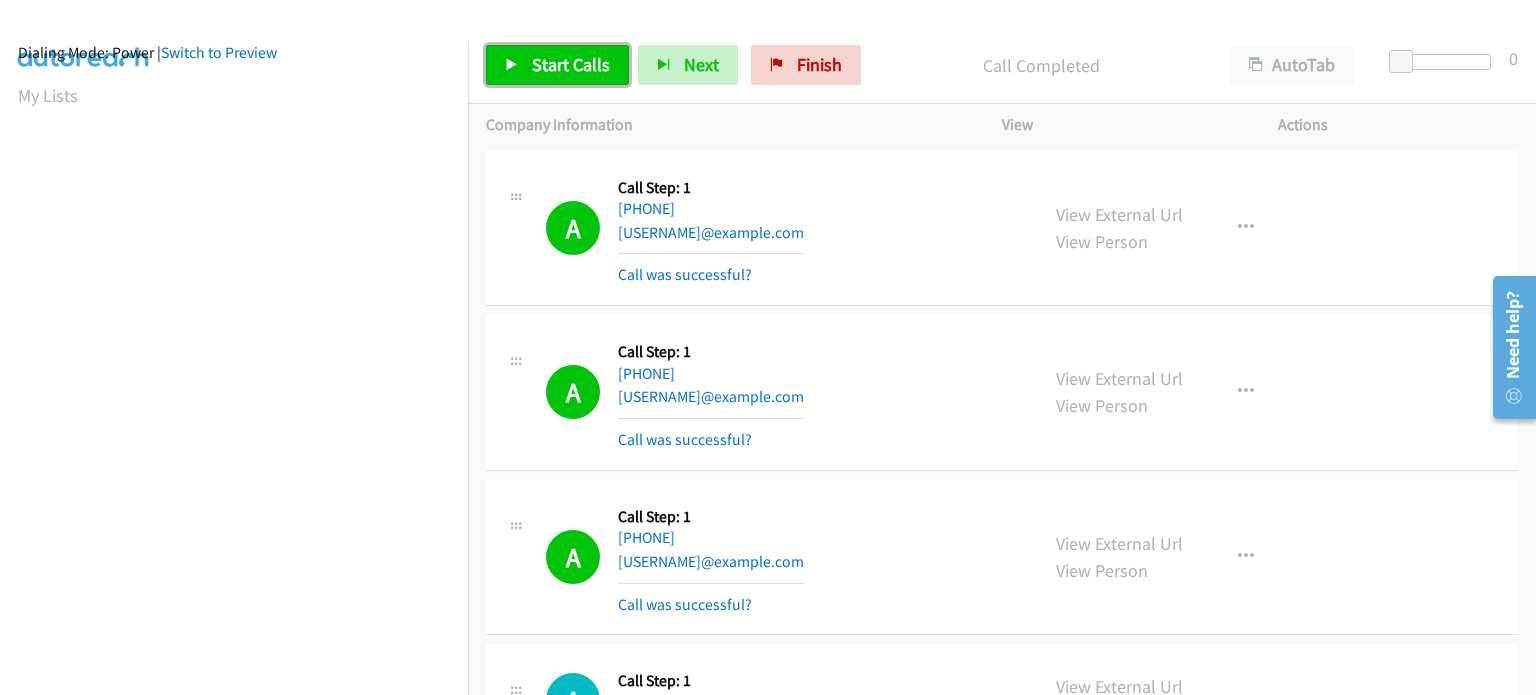 click on "Start Calls" at bounding box center (571, 64) 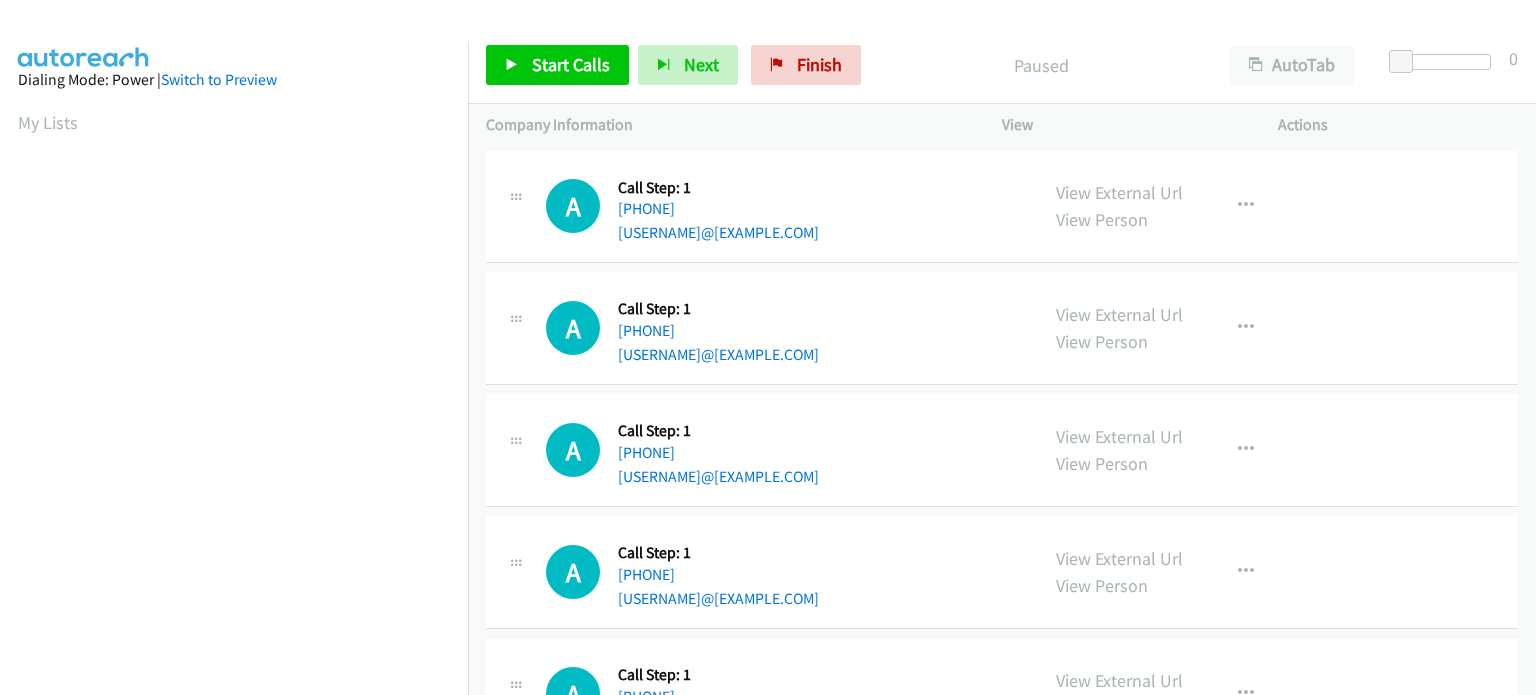 scroll, scrollTop: 0, scrollLeft: 0, axis: both 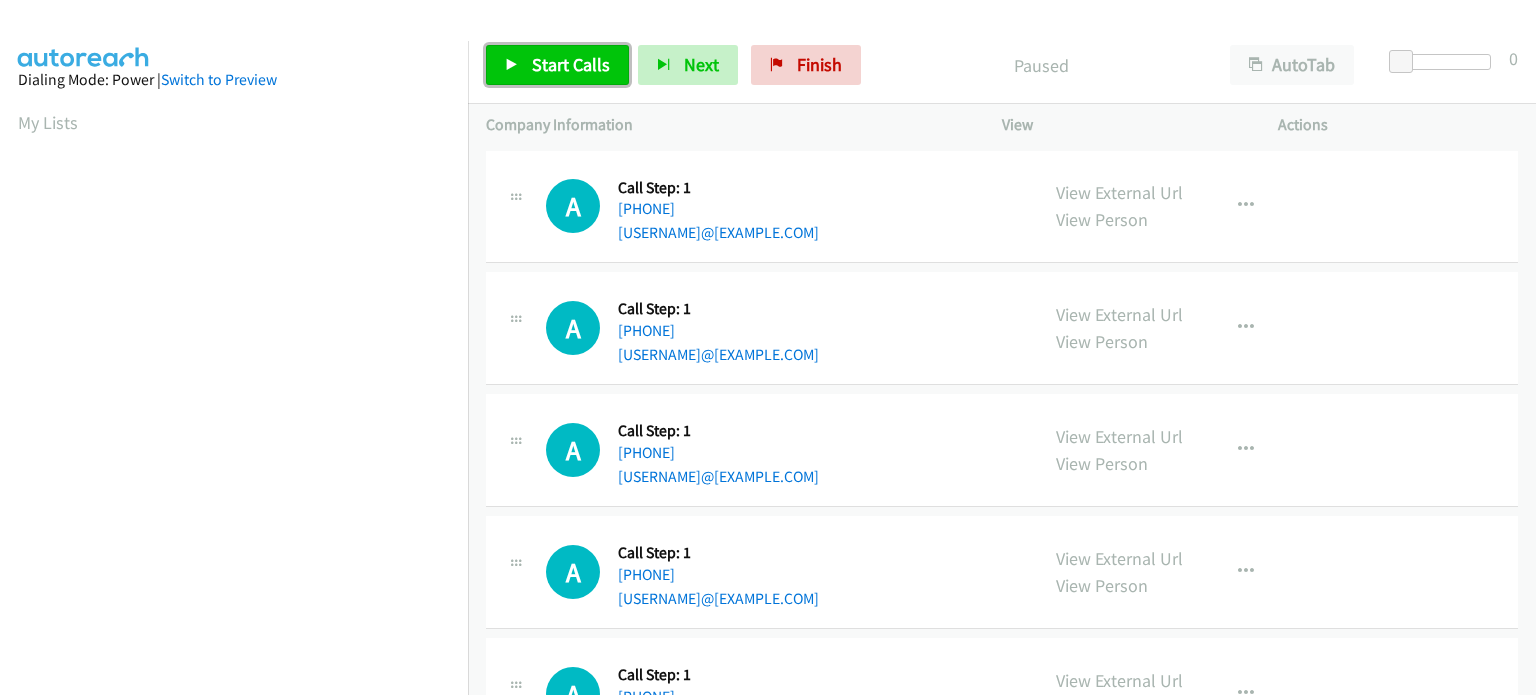 click on "Start Calls" at bounding box center (571, 64) 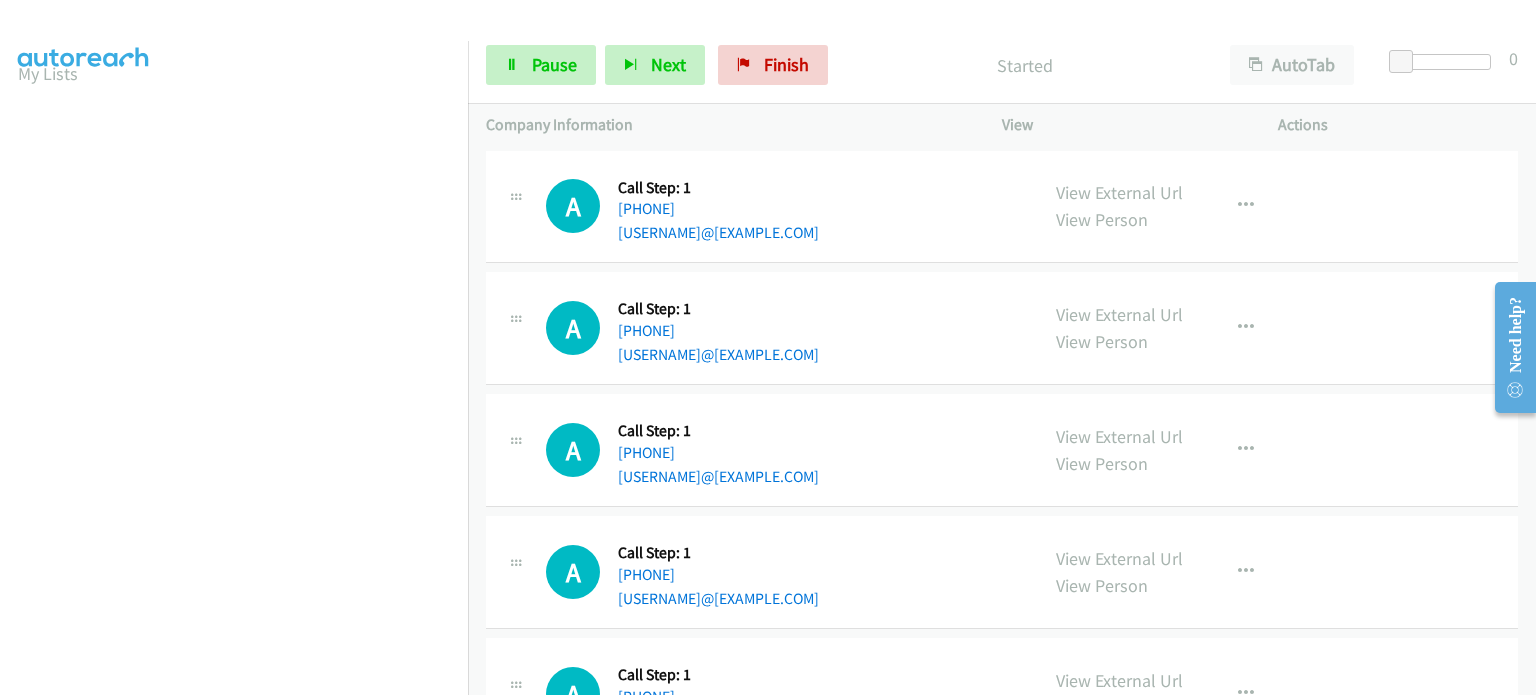 scroll, scrollTop: 0, scrollLeft: 0, axis: both 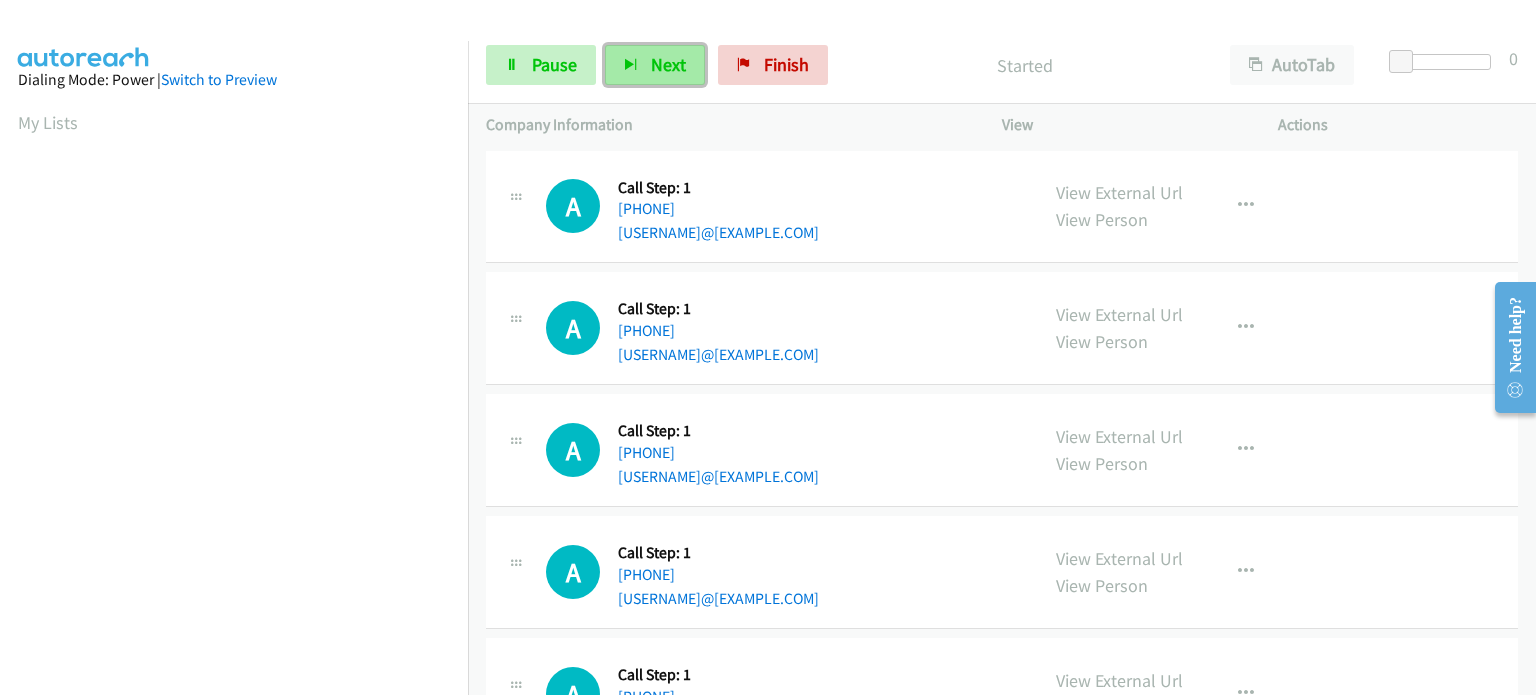 click on "Next" at bounding box center [655, 65] 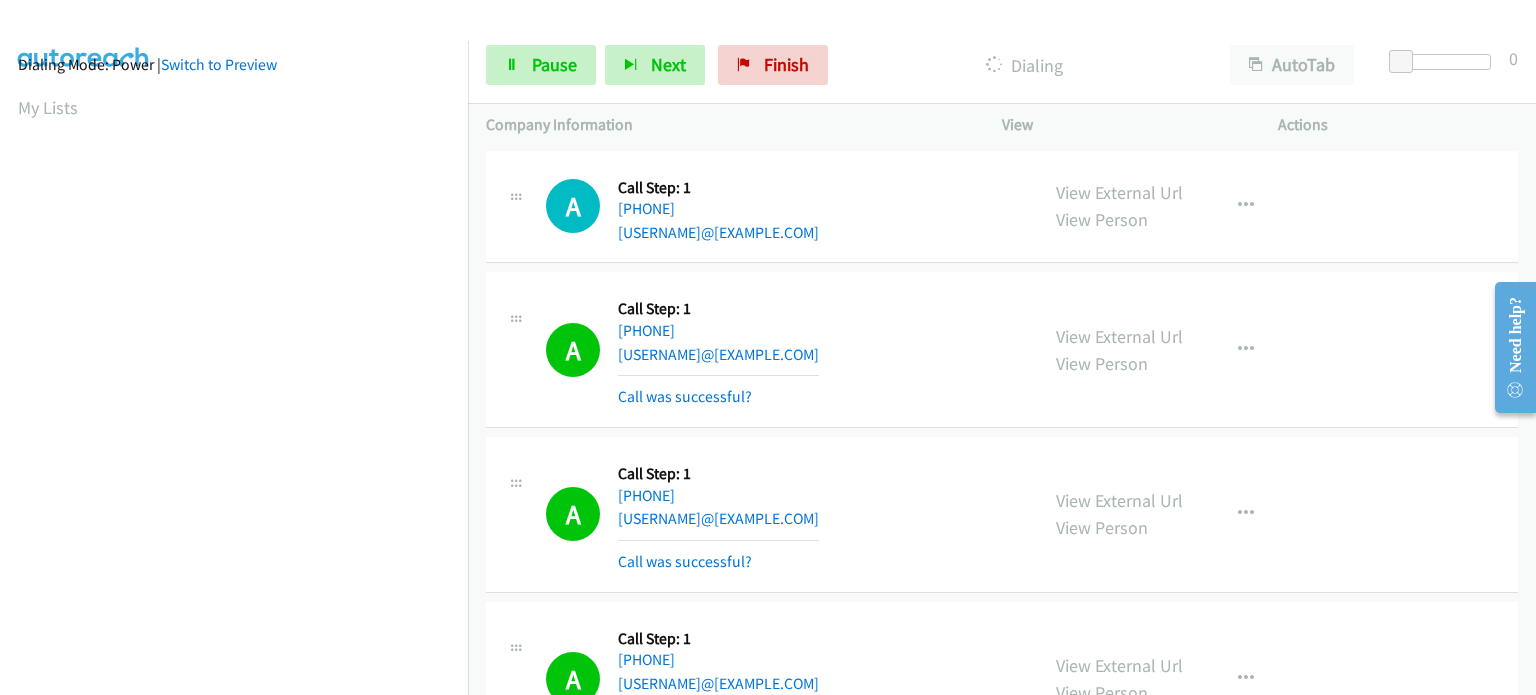 scroll, scrollTop: 0, scrollLeft: 0, axis: both 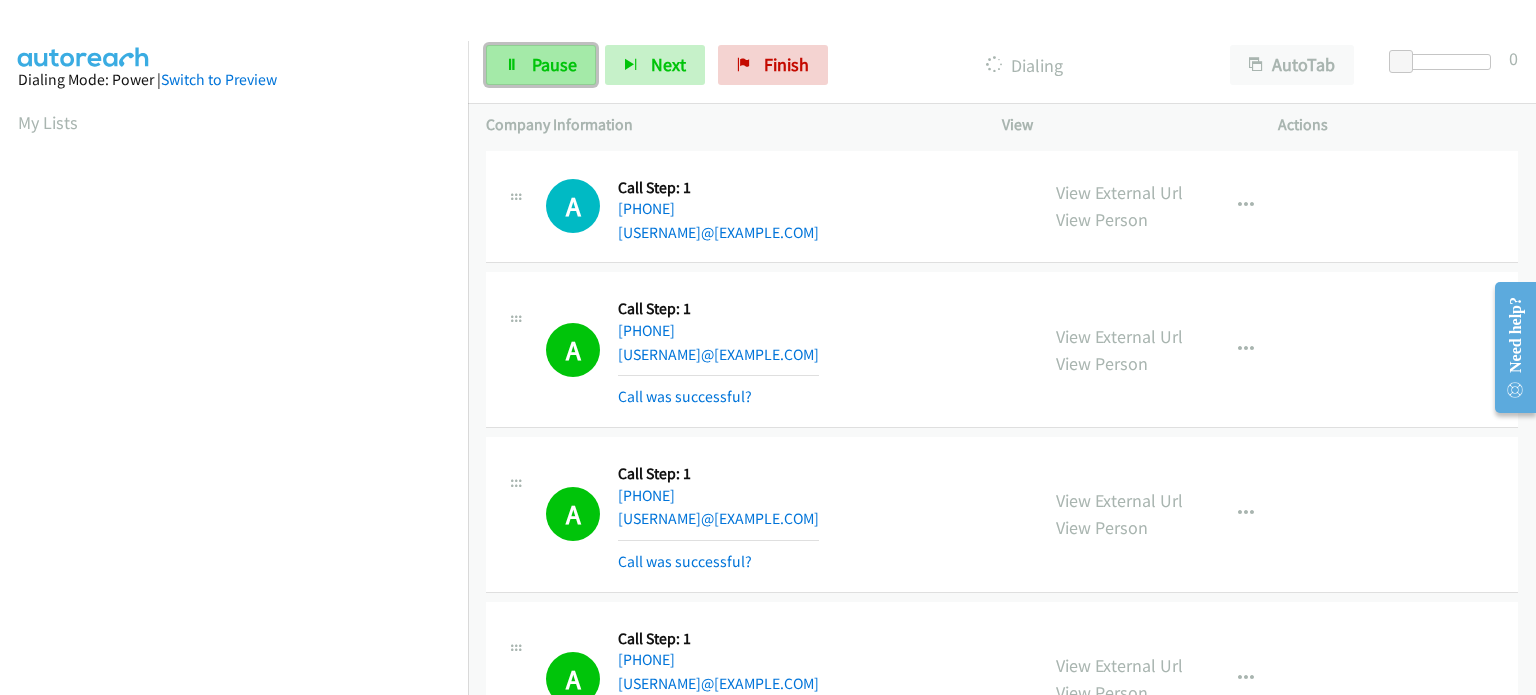 click on "Pause" at bounding box center (554, 64) 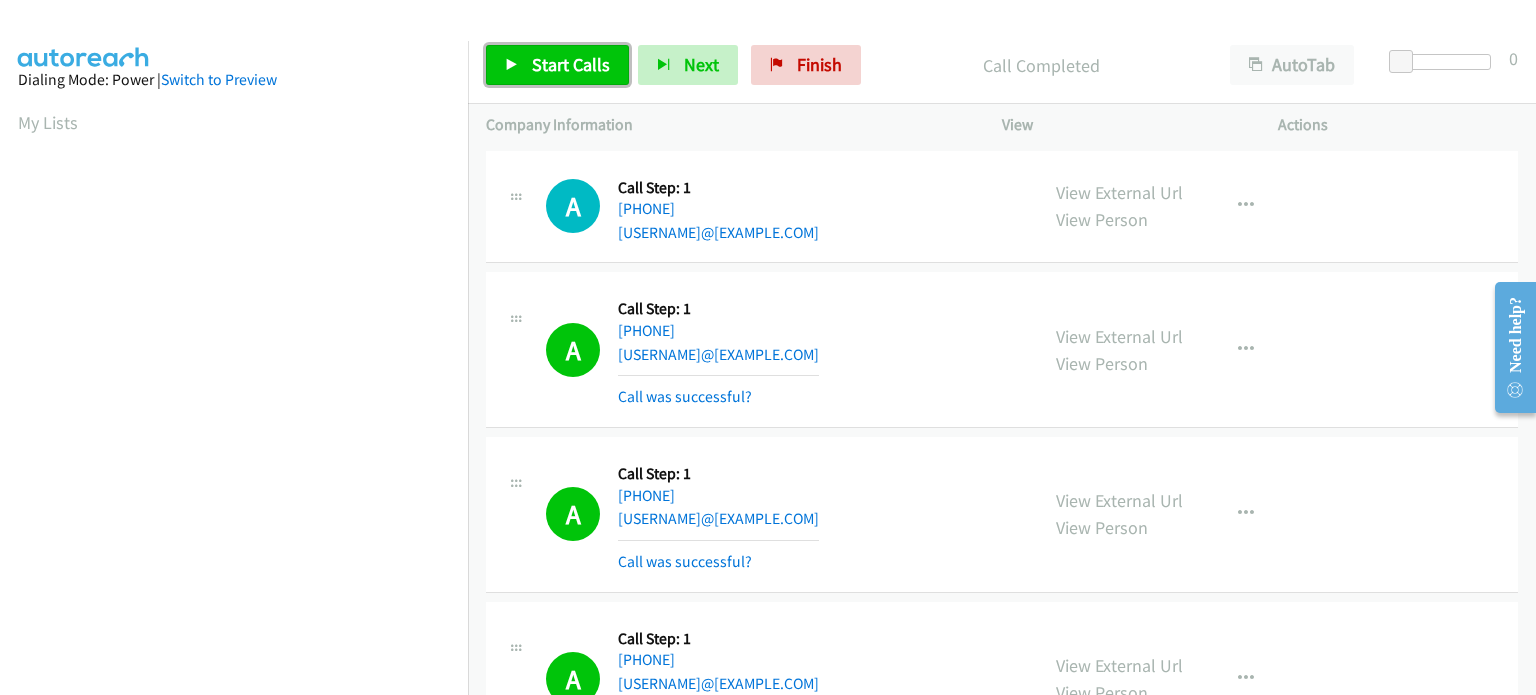 click on "Start Calls" at bounding box center (571, 64) 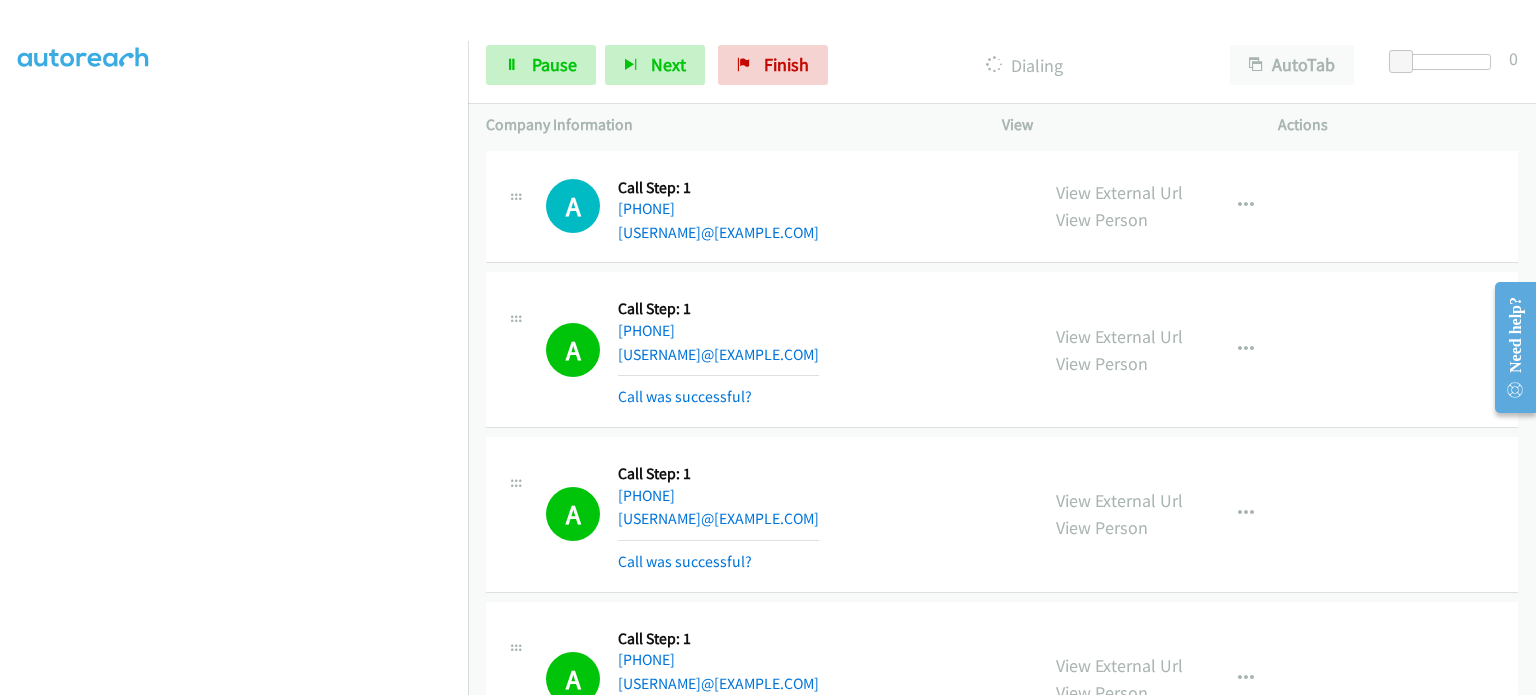 scroll, scrollTop: 0, scrollLeft: 0, axis: both 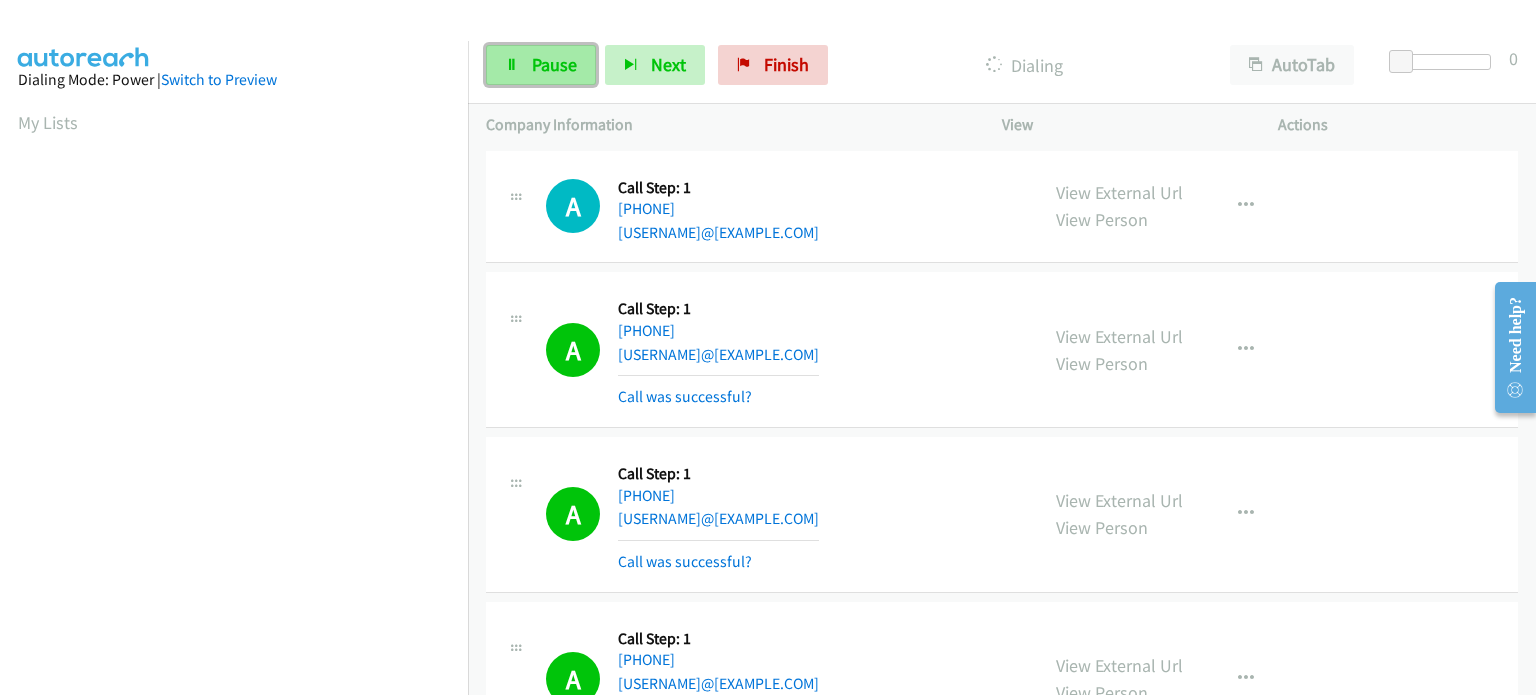 click on "Pause" at bounding box center (541, 65) 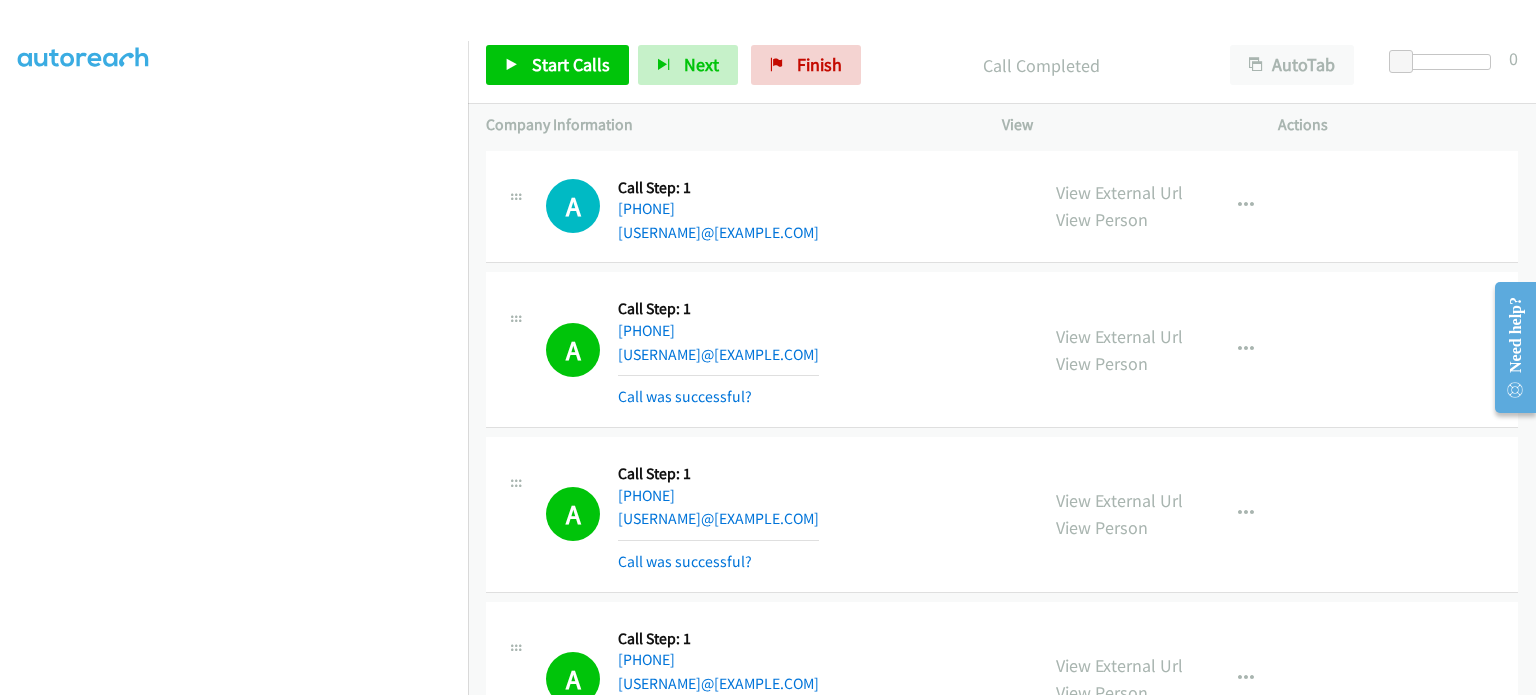 scroll, scrollTop: 0, scrollLeft: 0, axis: both 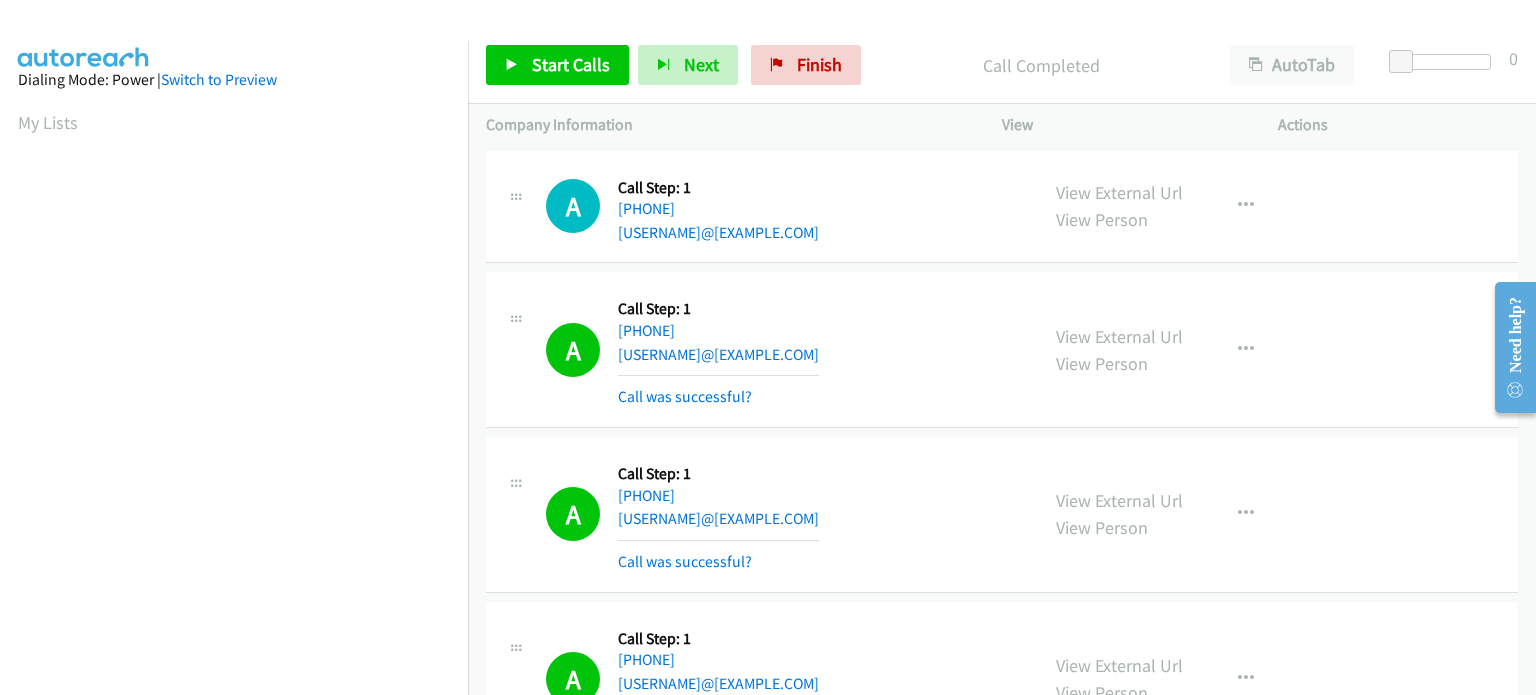 click on "Dialing Mode: Power
|
Switch to Preview
My Lists" at bounding box center (234, 594) 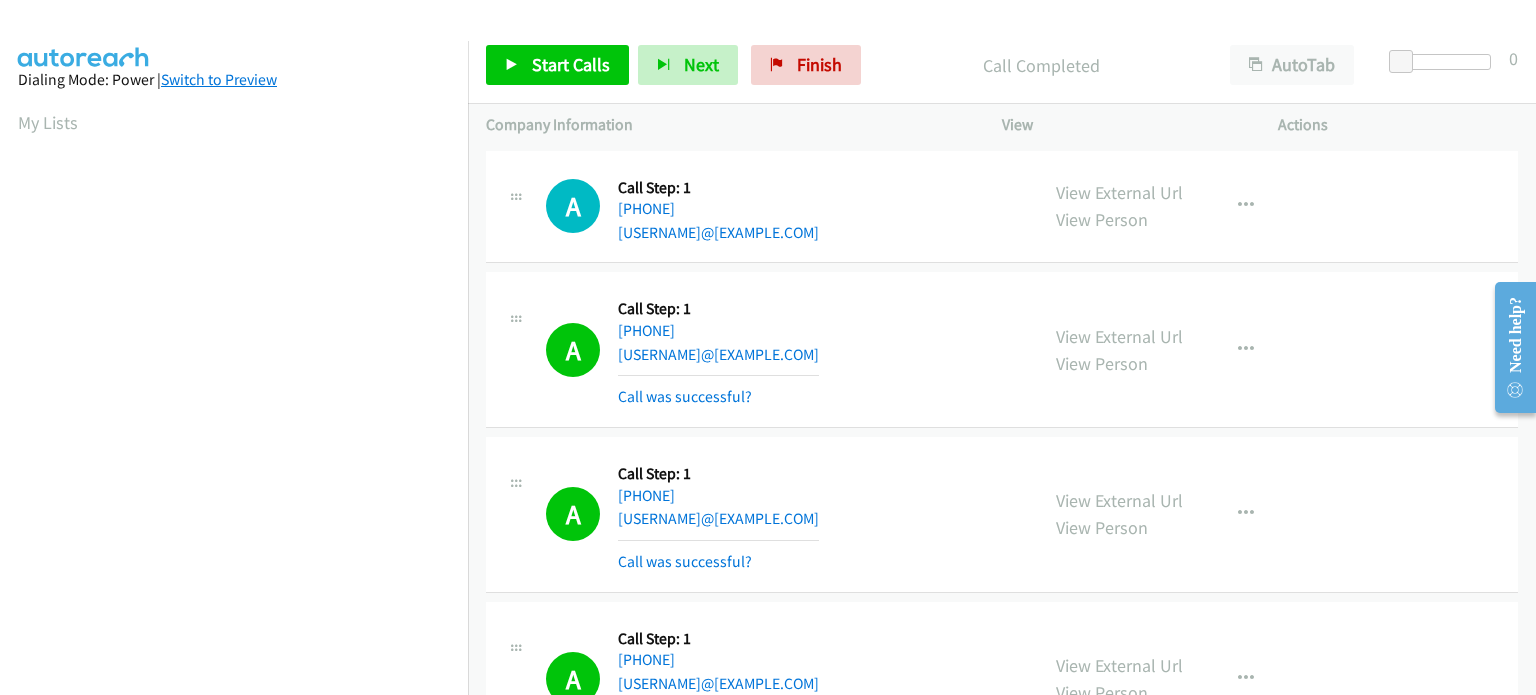click on "Switch to Preview" at bounding box center [219, 79] 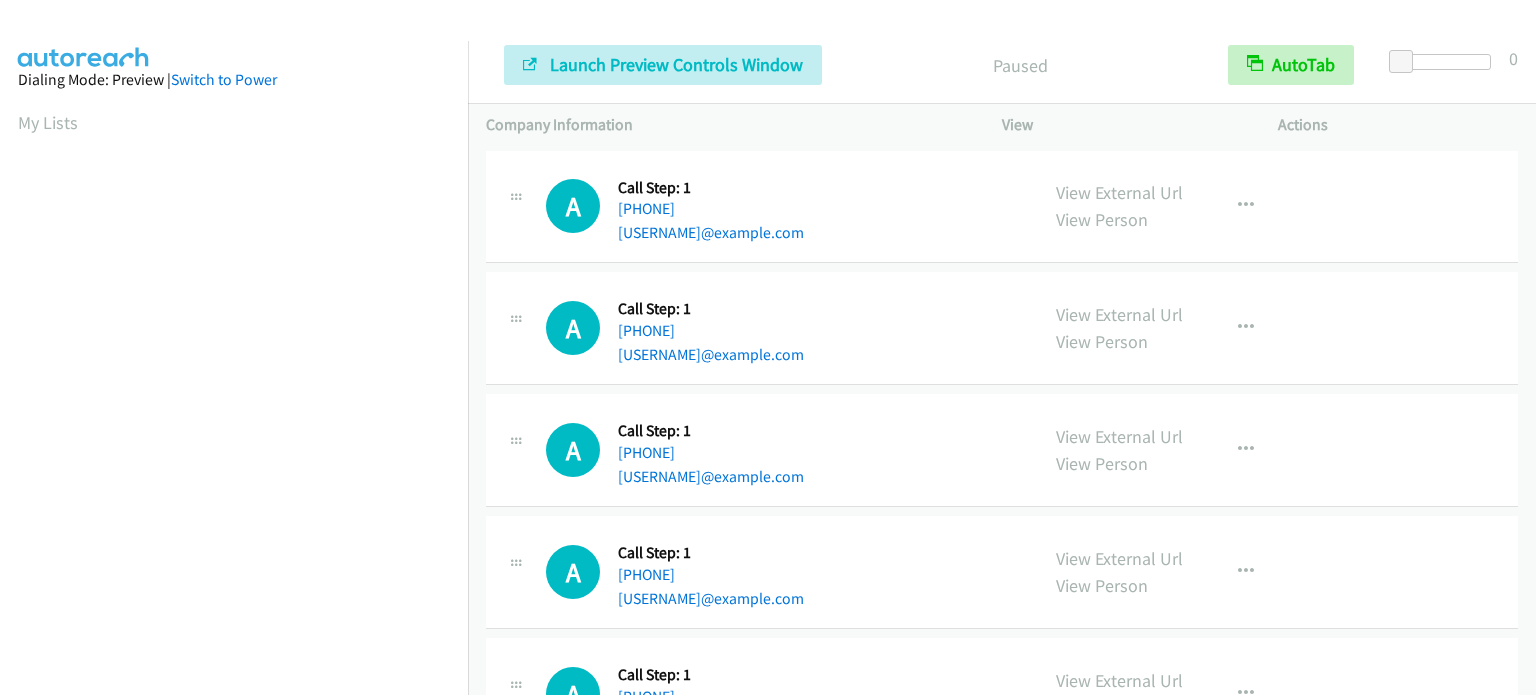 scroll, scrollTop: 0, scrollLeft: 0, axis: both 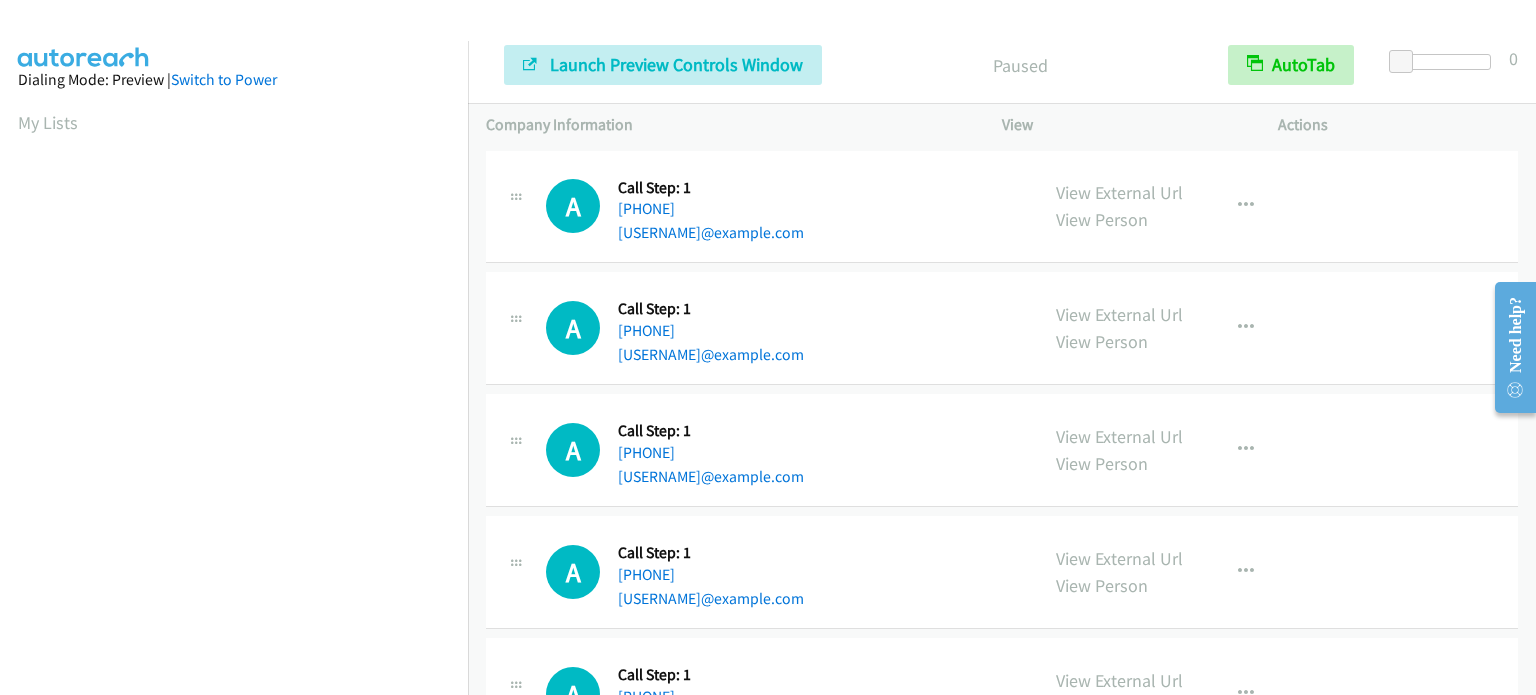 click on "Start Calls
Pause
Next
Finish
Launch Preview Controls Window
Paused
AutoTab
AutoTab
0" at bounding box center [1002, 65] 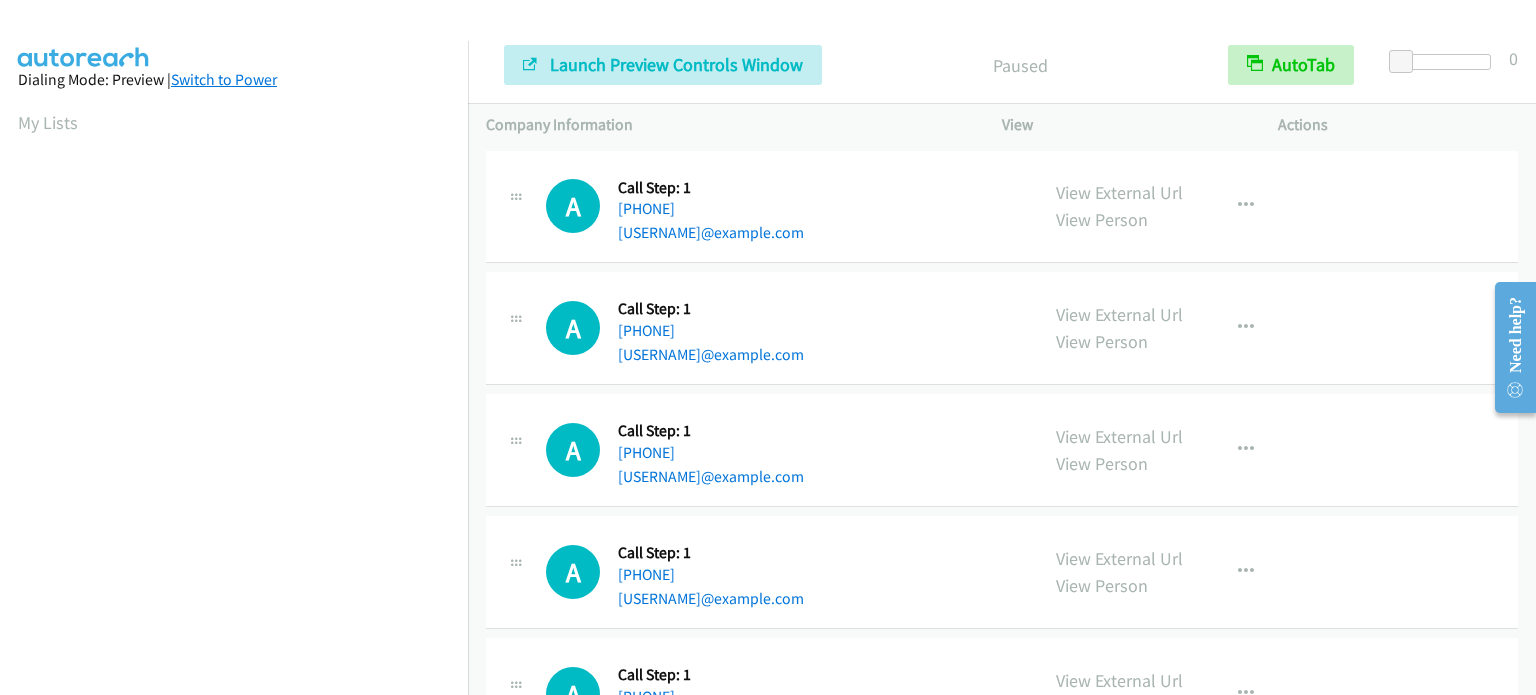 click on "Switch to Power" at bounding box center (224, 79) 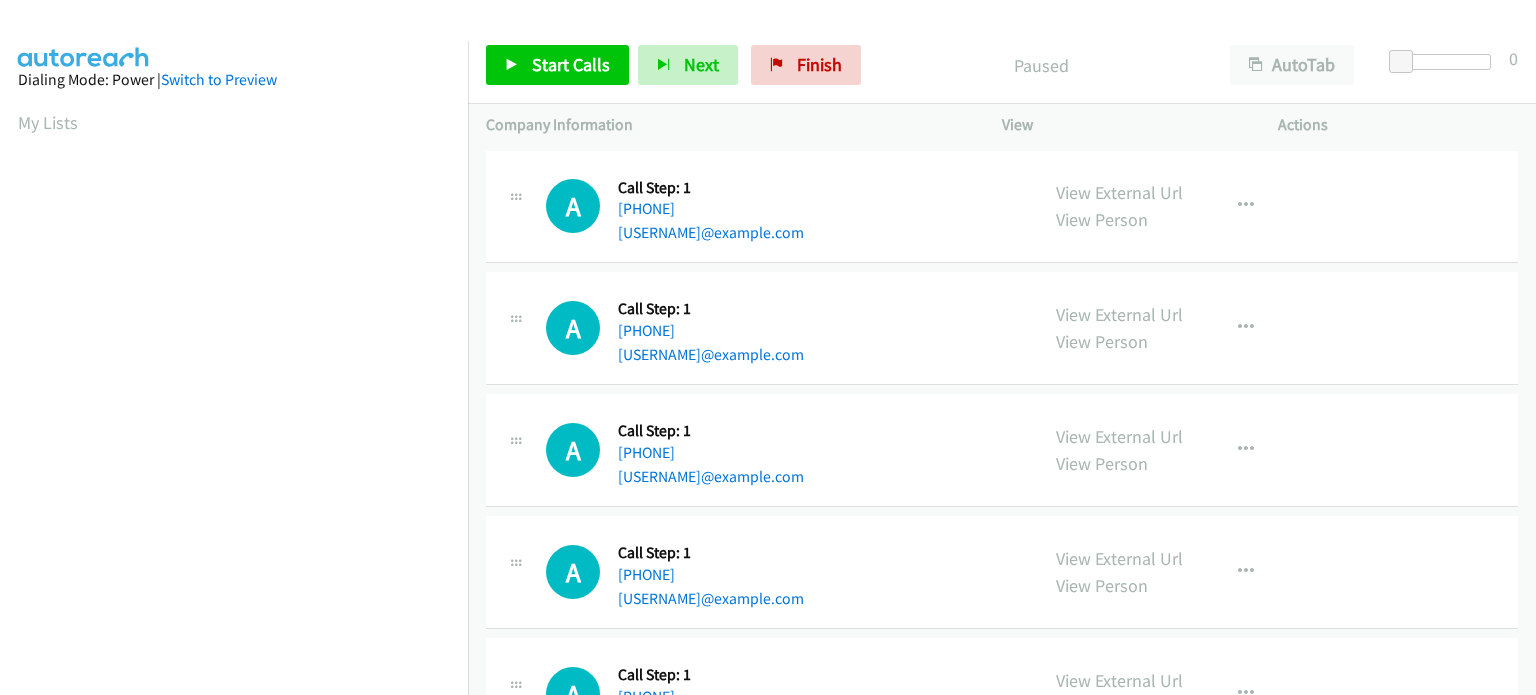 scroll, scrollTop: 0, scrollLeft: 0, axis: both 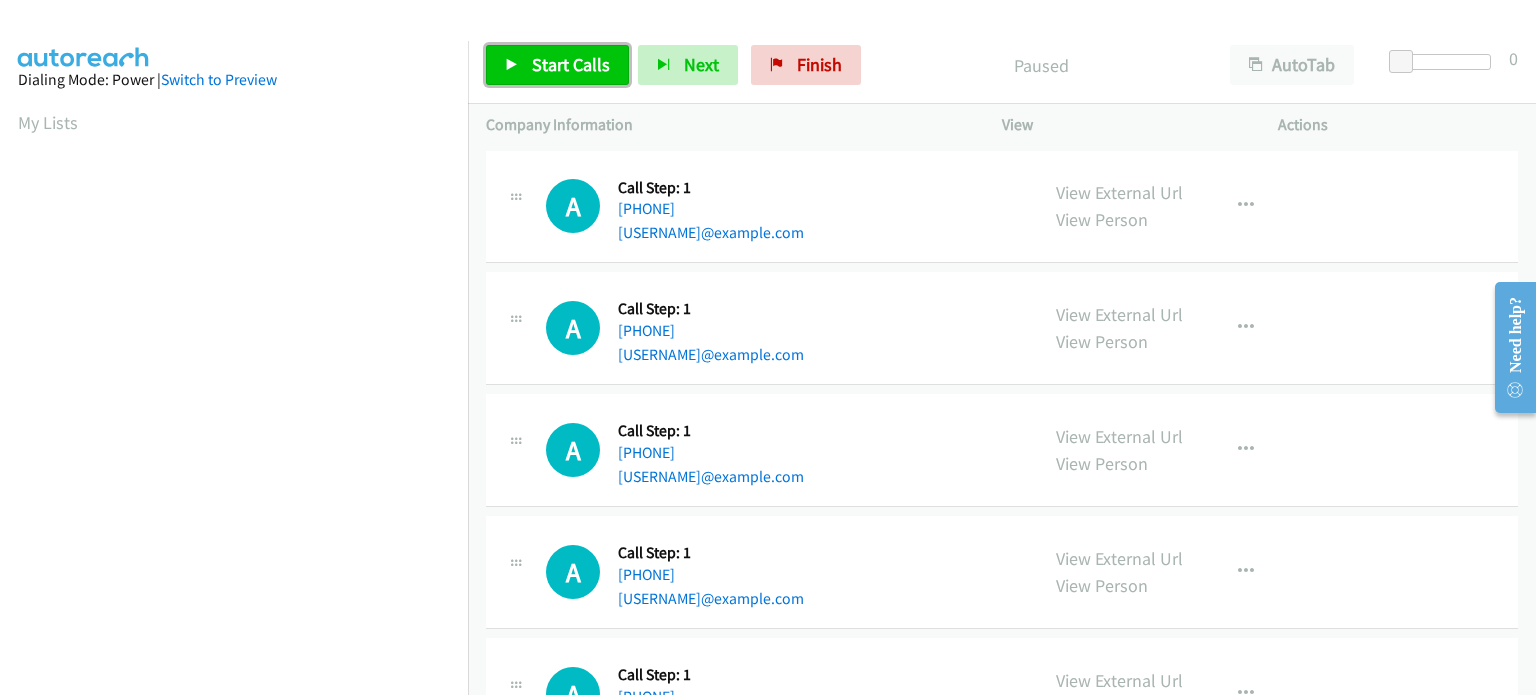 click on "Start Calls" at bounding box center (571, 64) 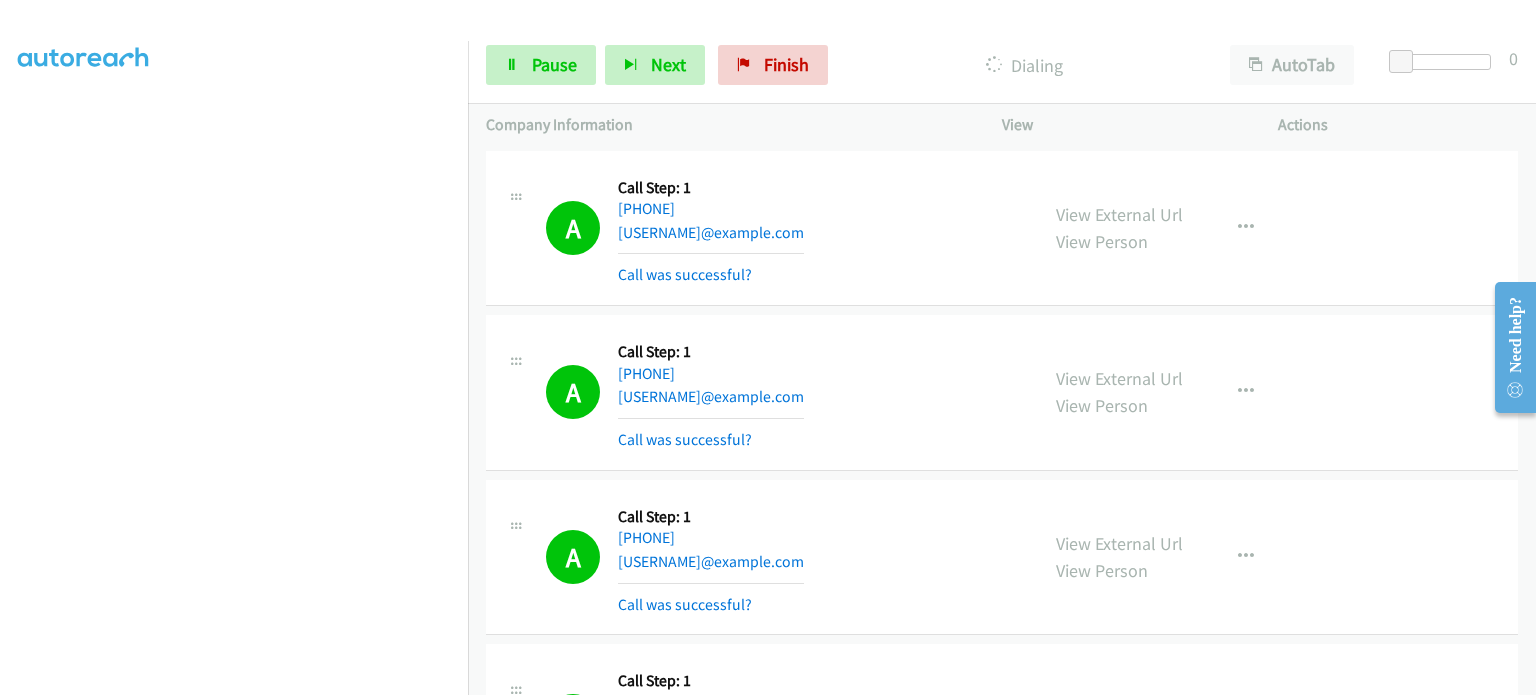 scroll, scrollTop: 27, scrollLeft: 0, axis: vertical 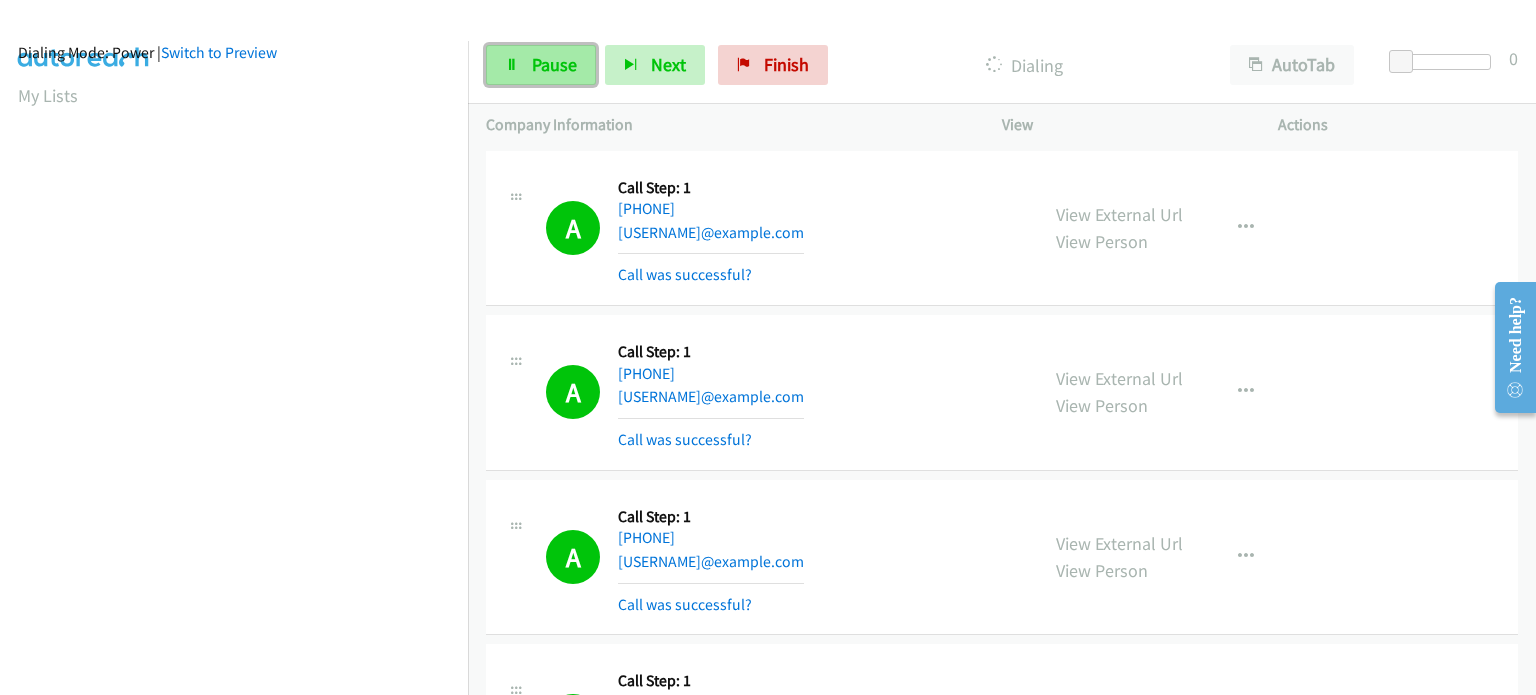 click on "Pause" at bounding box center [541, 65] 